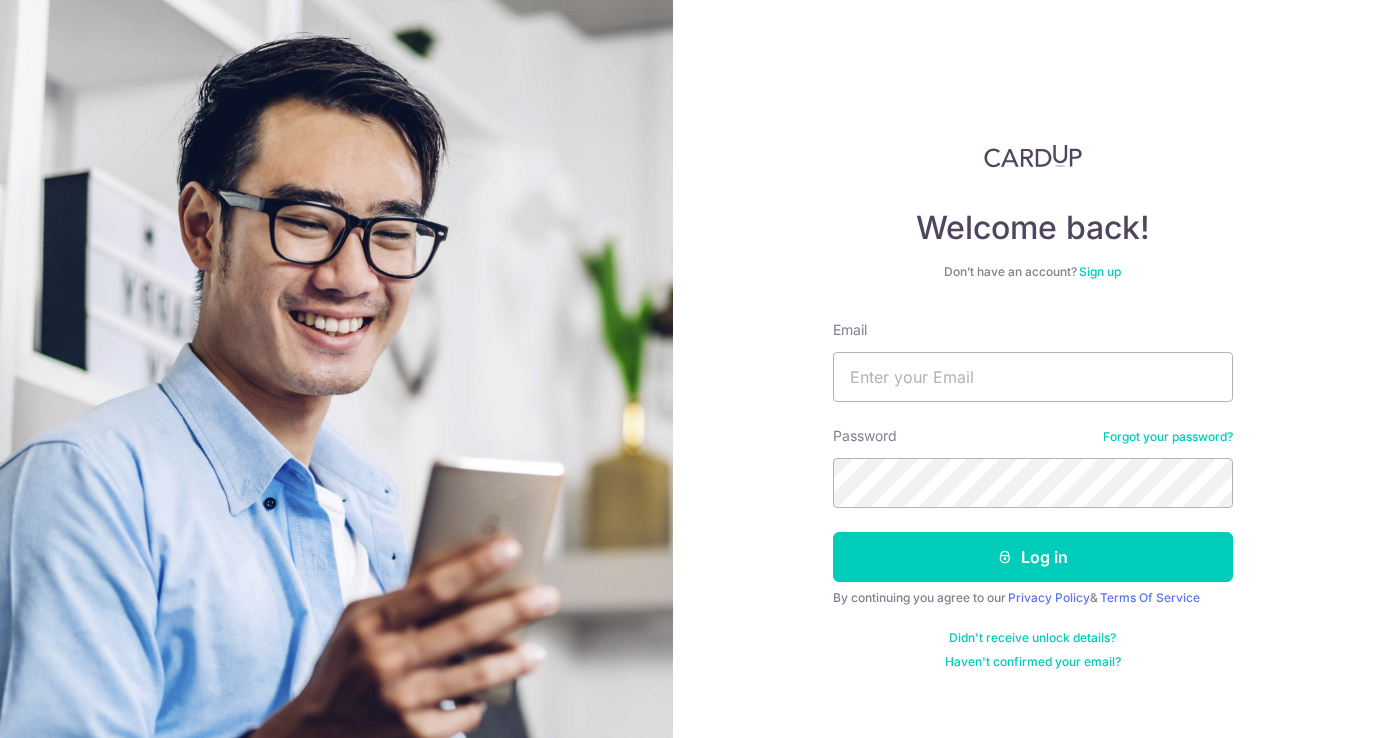 scroll, scrollTop: 0, scrollLeft: 0, axis: both 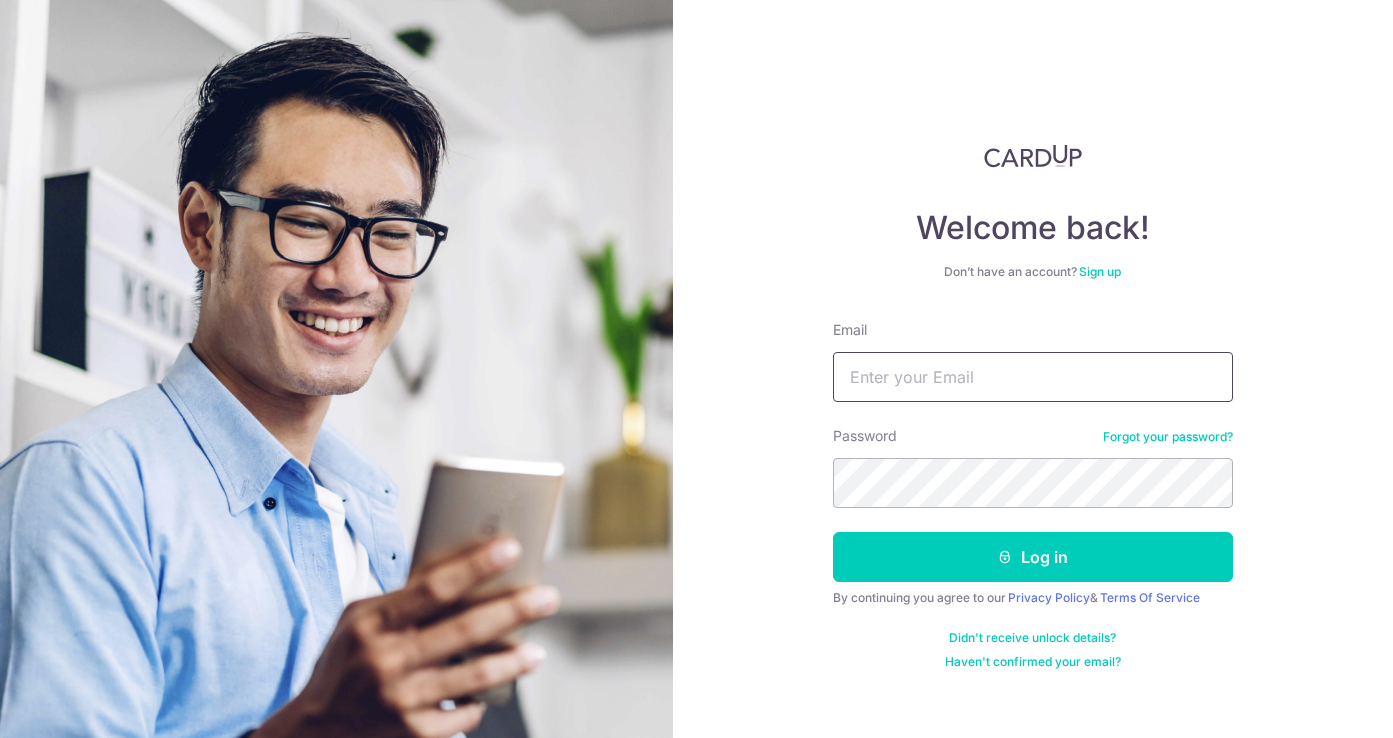 type on "[EMAIL]" 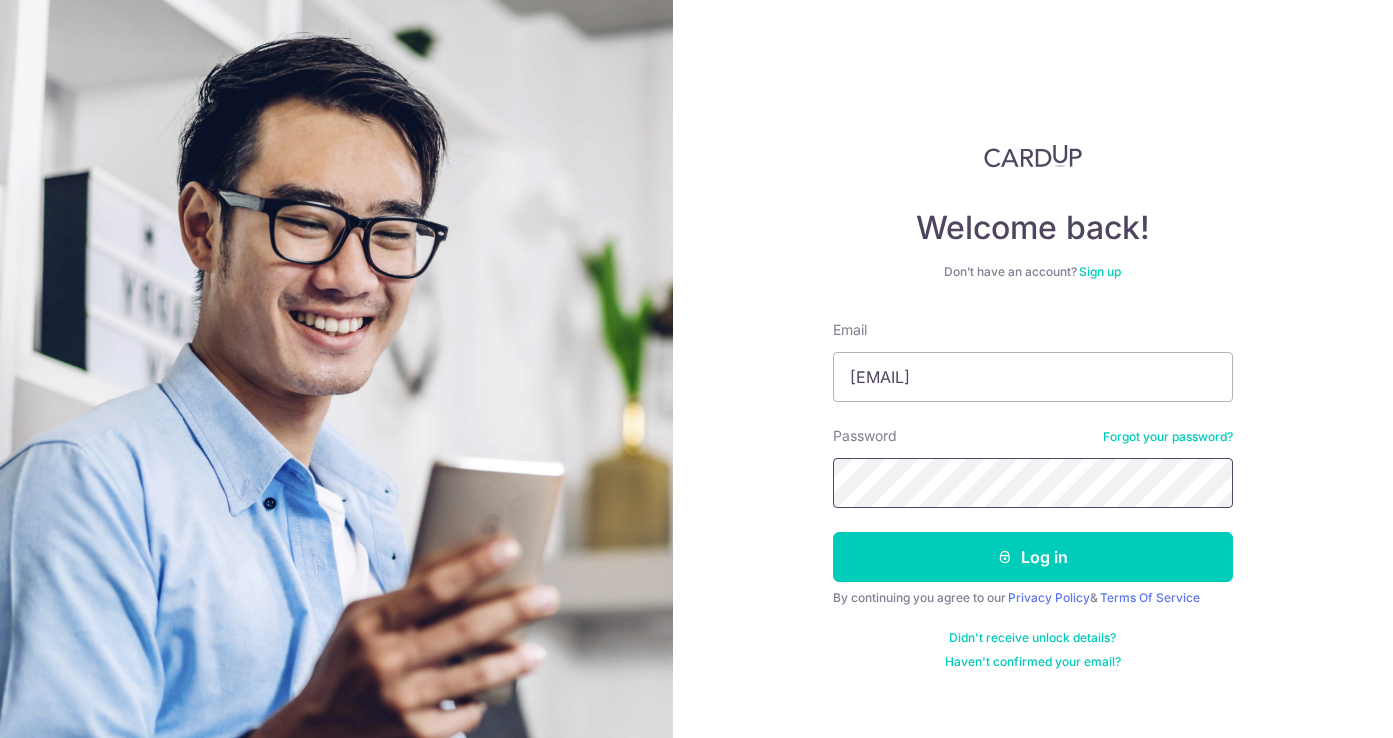 click on "Log in" at bounding box center [1033, 557] 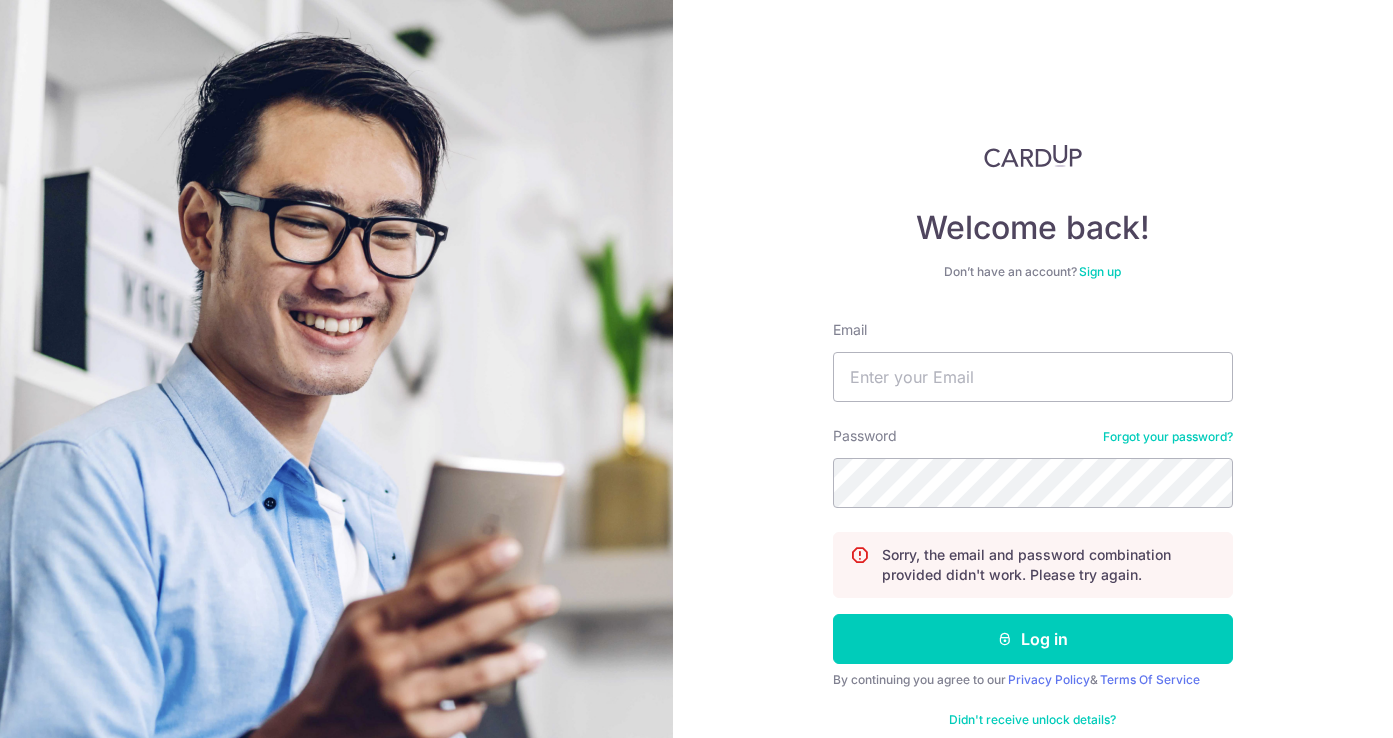 scroll, scrollTop: 0, scrollLeft: 0, axis: both 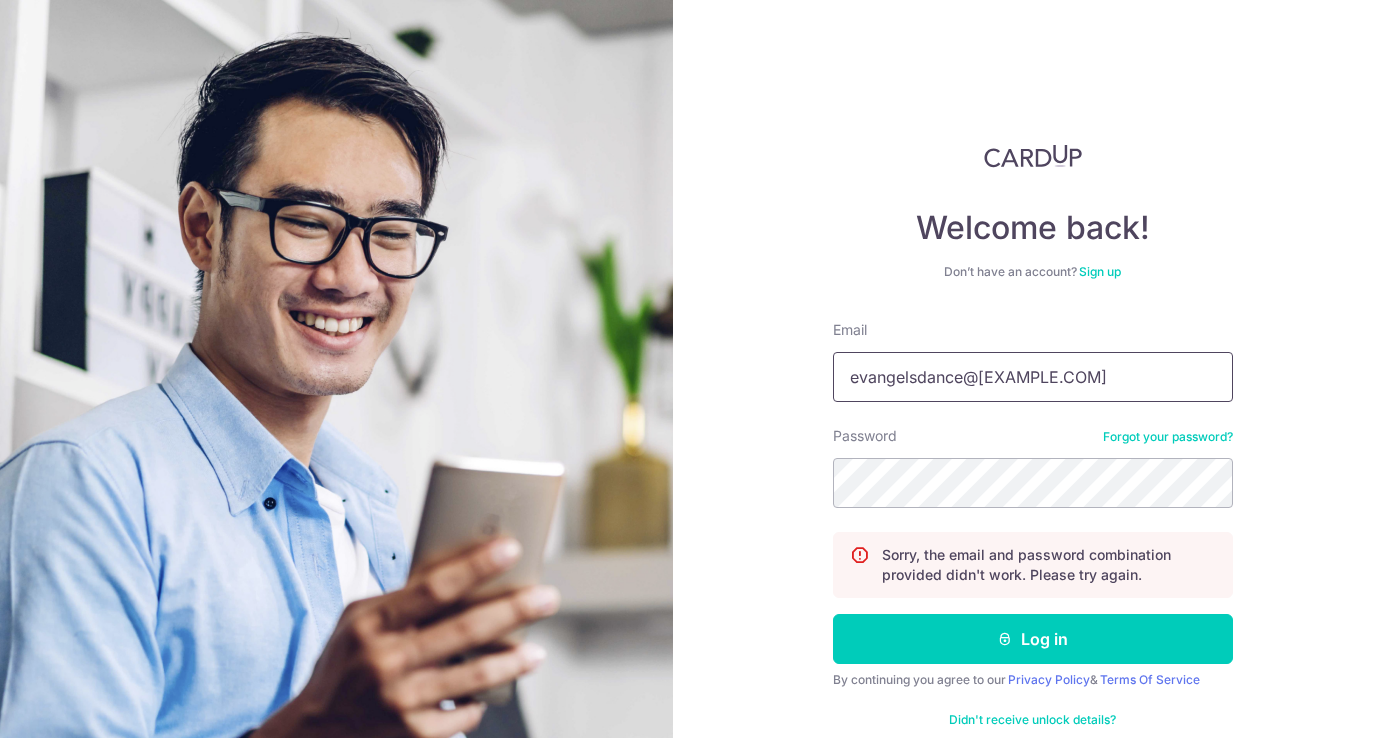 click on "[EMAIL]" at bounding box center (1033, 377) 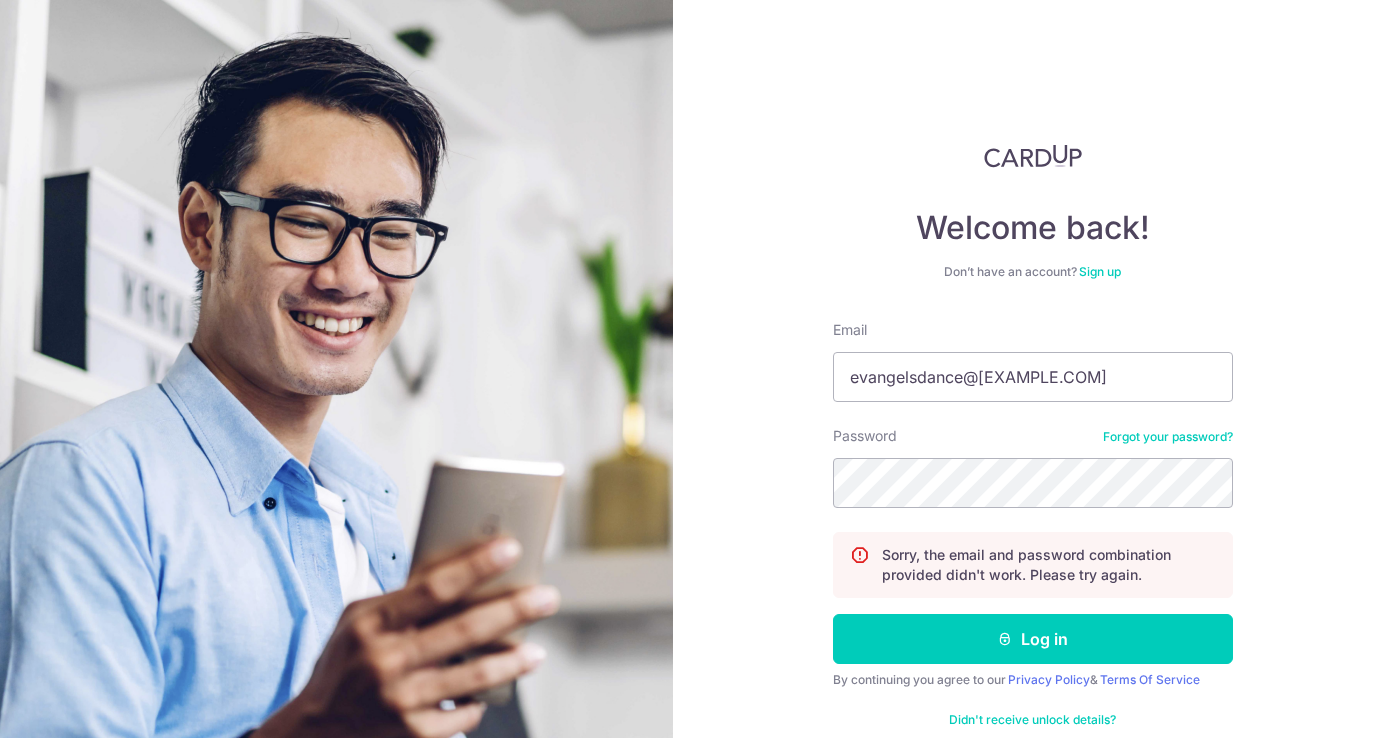 type on "[EMAIL]" 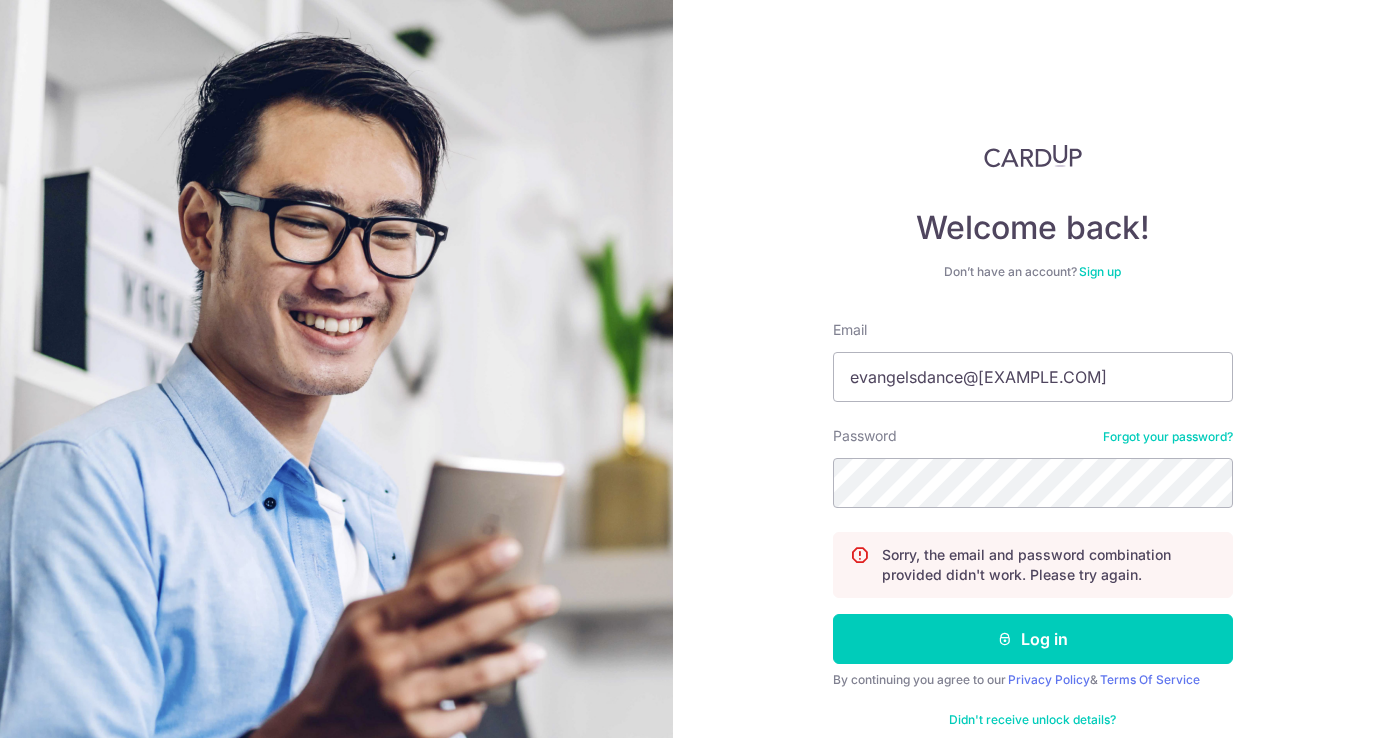 click on "Welcome back!
Don’t have an account?  Sign up
Email
evangelsdance@gmail.com
Password
Forgot your password?
Sorry, the email and password combination provided didn't work. Please try again.
Log in
By continuing you agree to our
Privacy Policy
&  Terms Of Service
Didn't receive unlock details?
Haven't confirmed your email?" at bounding box center [1033, 448] 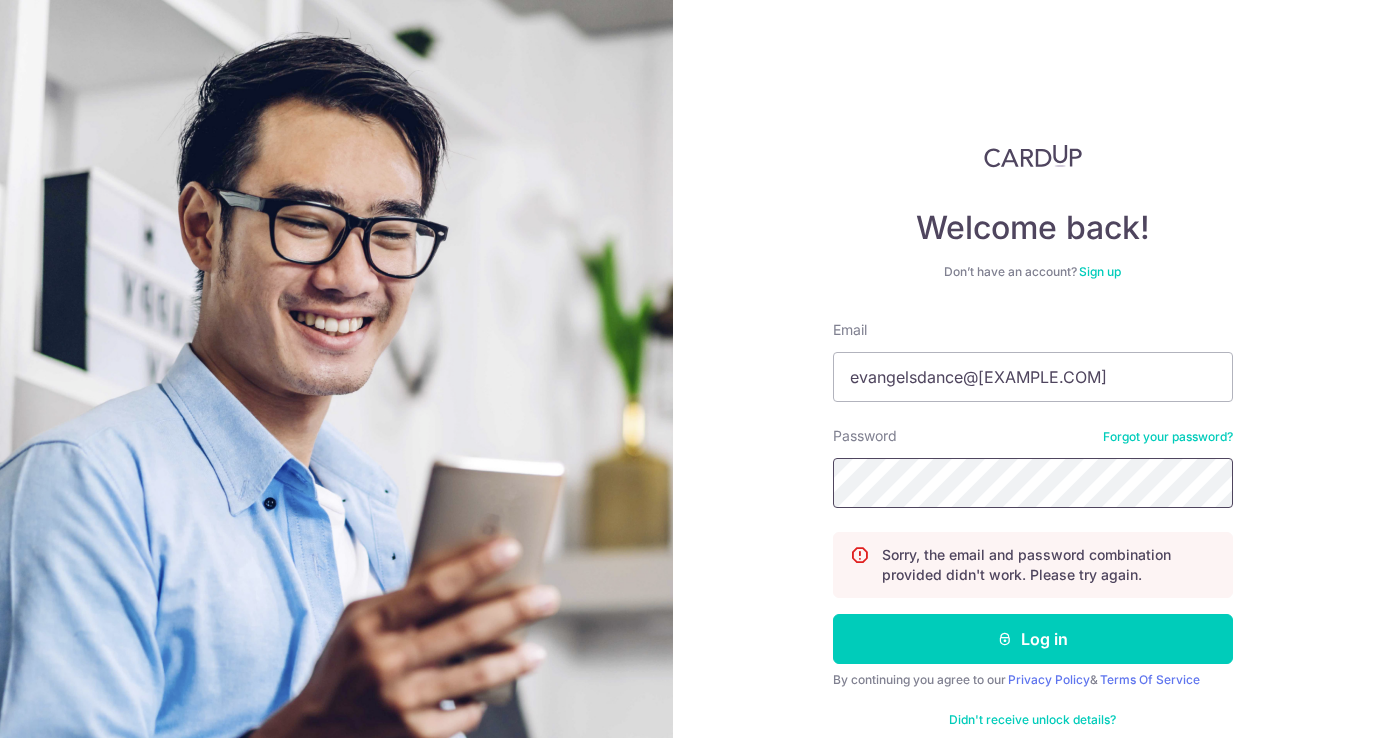 click on "Log in" at bounding box center (1033, 639) 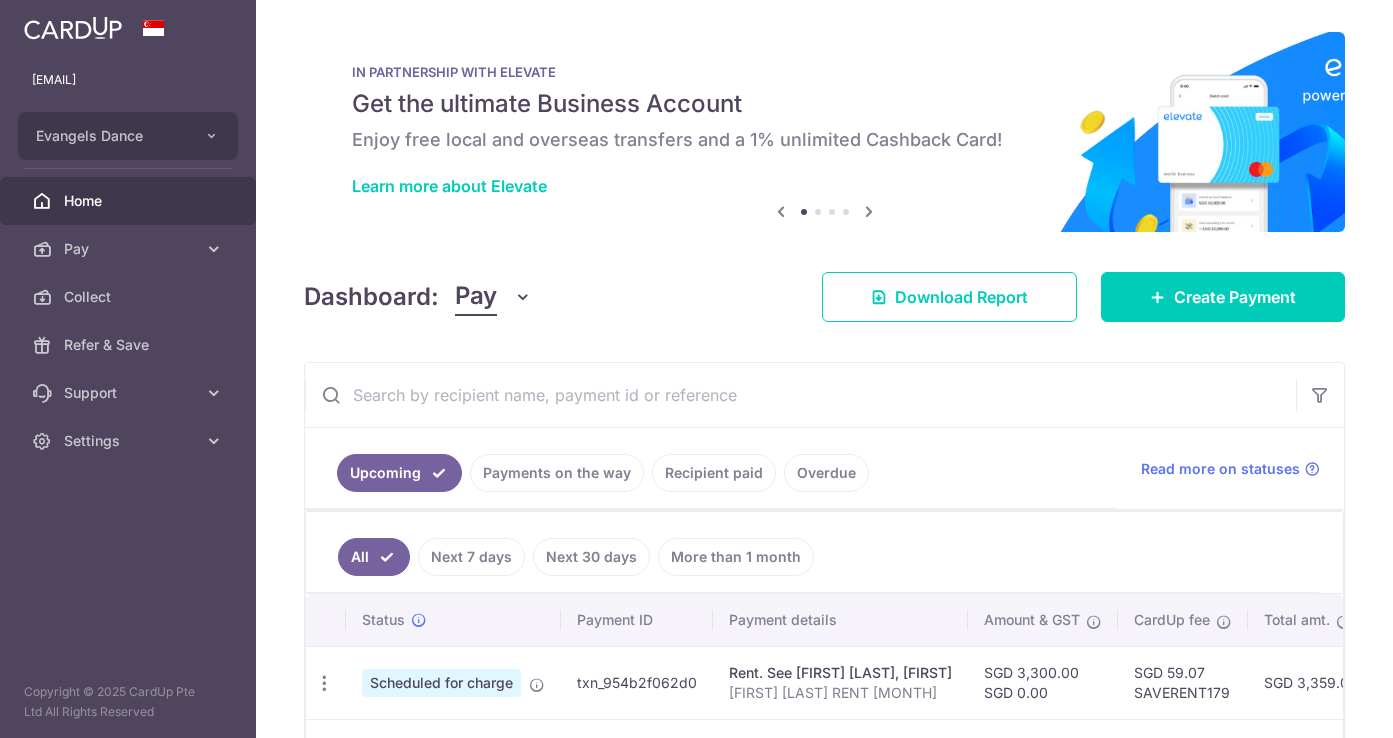 scroll, scrollTop: 0, scrollLeft: 0, axis: both 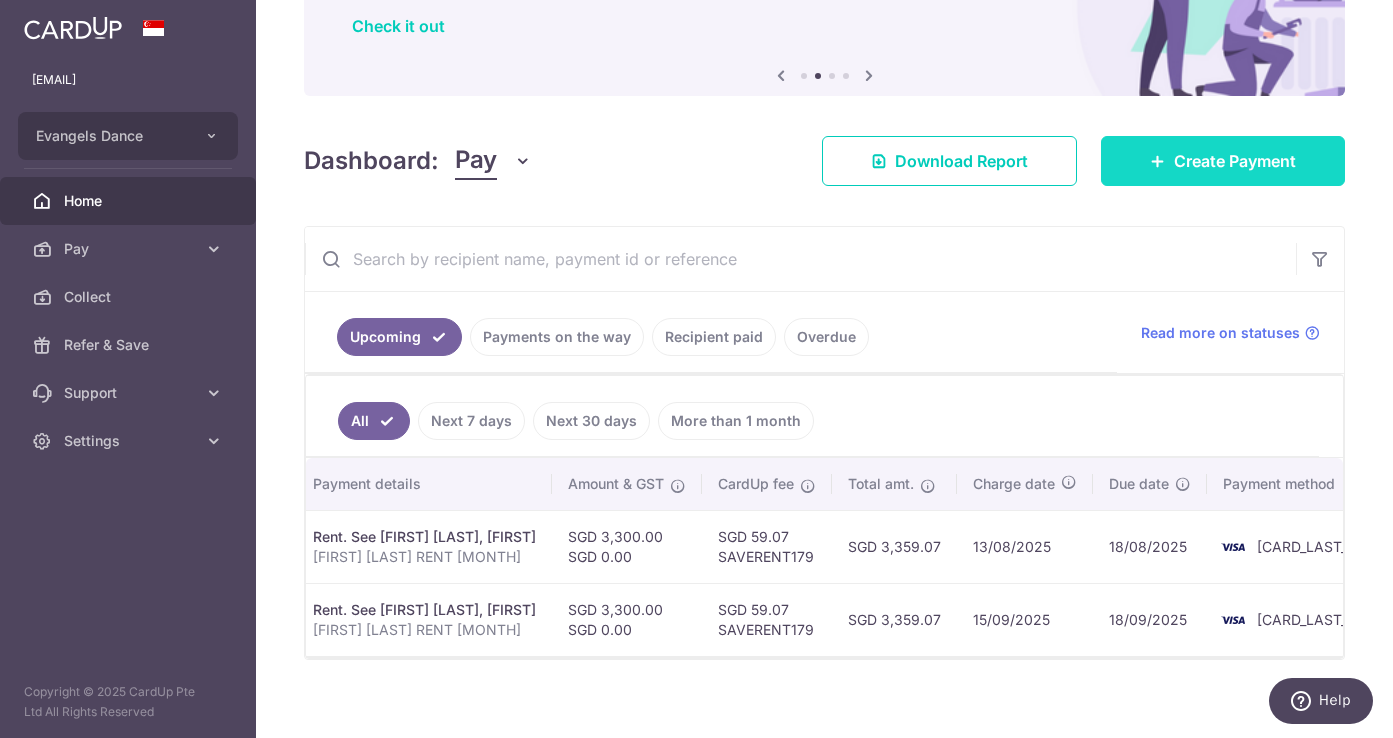 click on "Create Payment" at bounding box center (1223, 161) 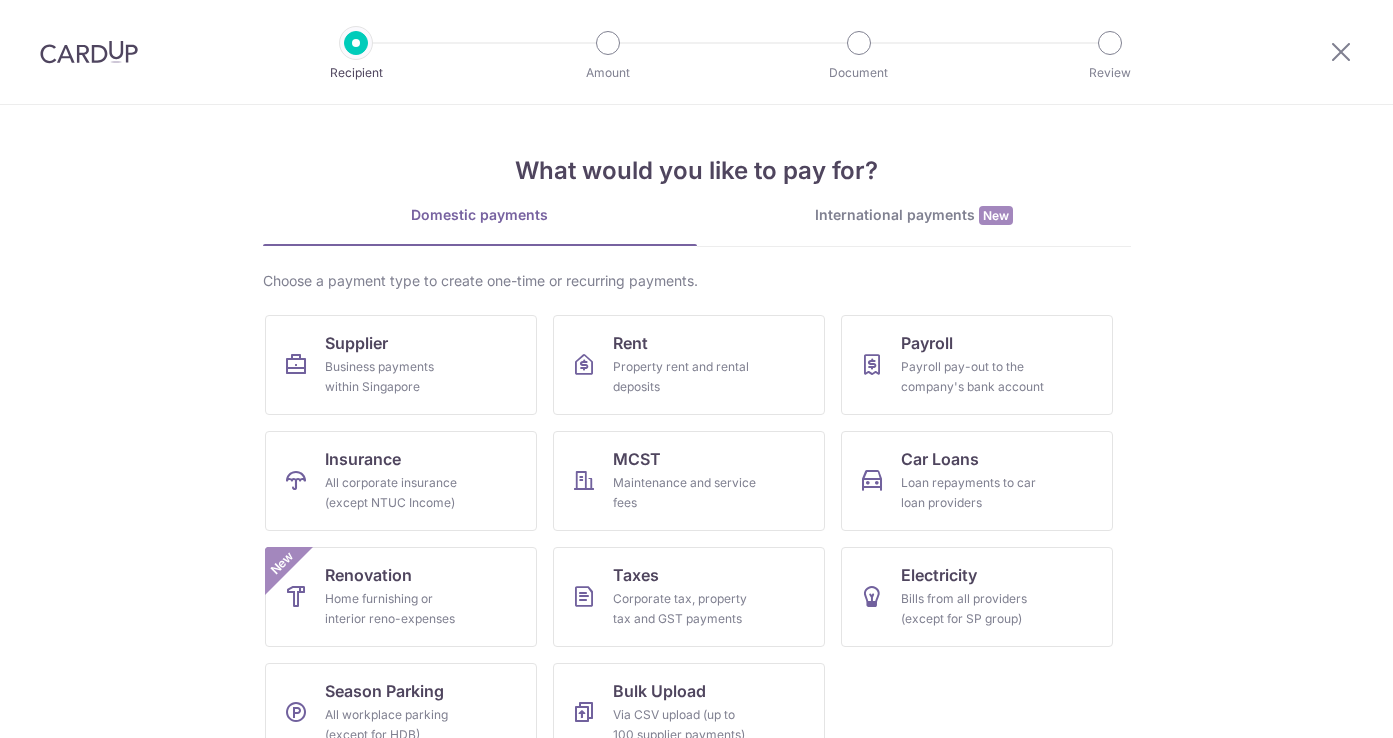 scroll, scrollTop: 0, scrollLeft: 0, axis: both 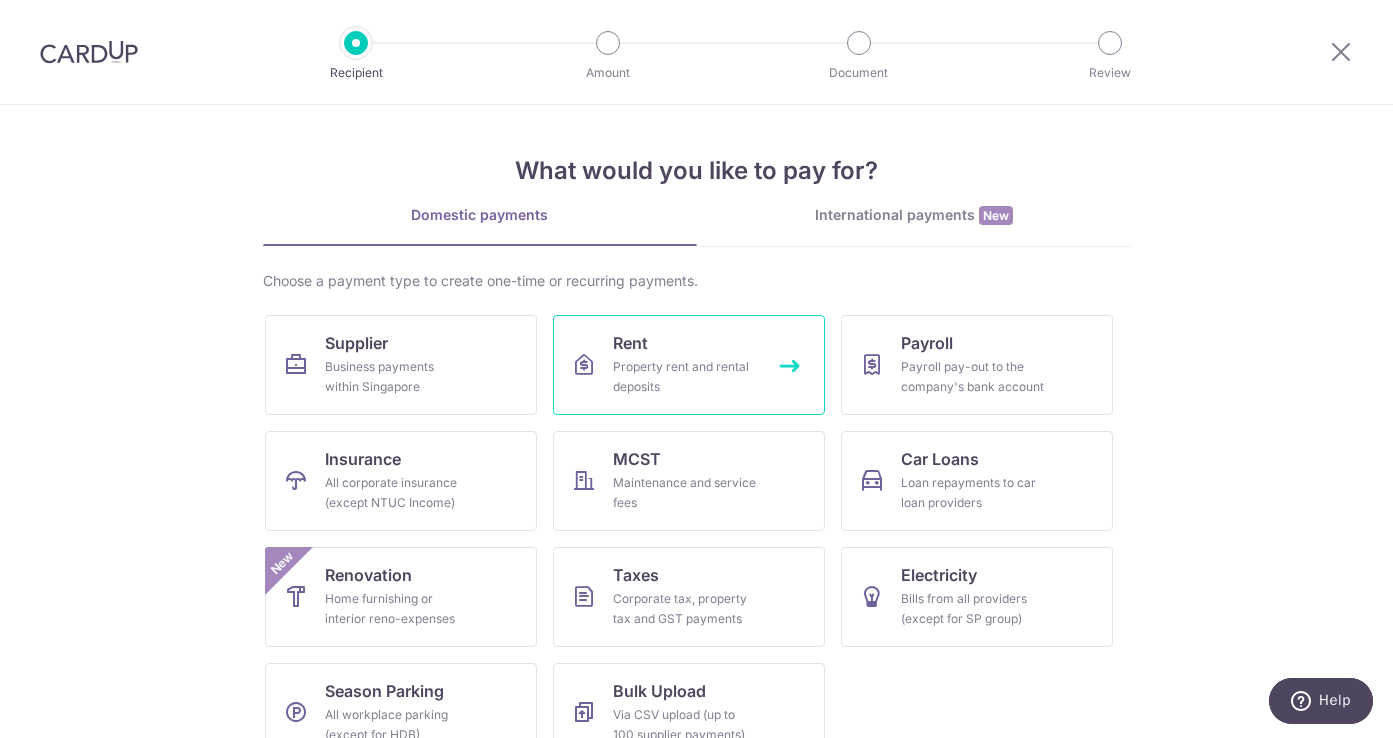 click on "Property rent and rental deposits" at bounding box center (685, 377) 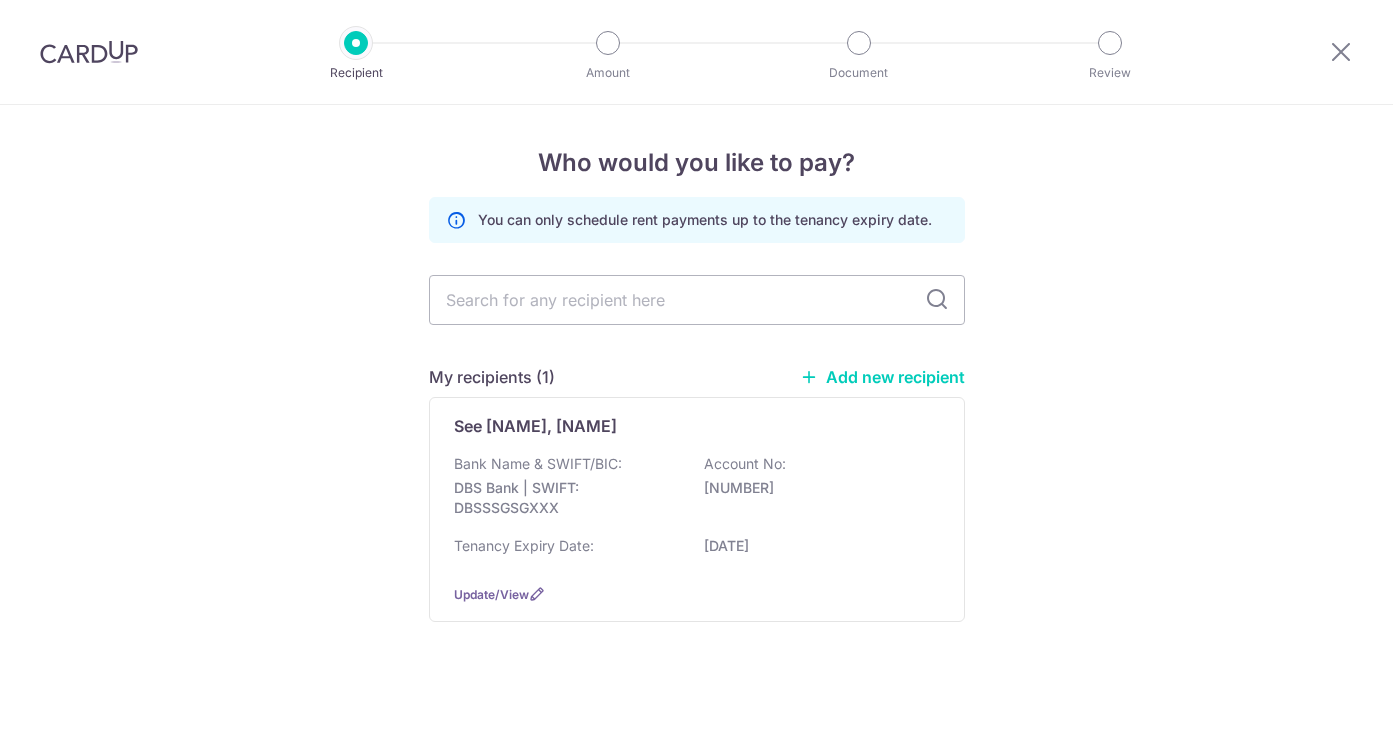 scroll, scrollTop: 0, scrollLeft: 0, axis: both 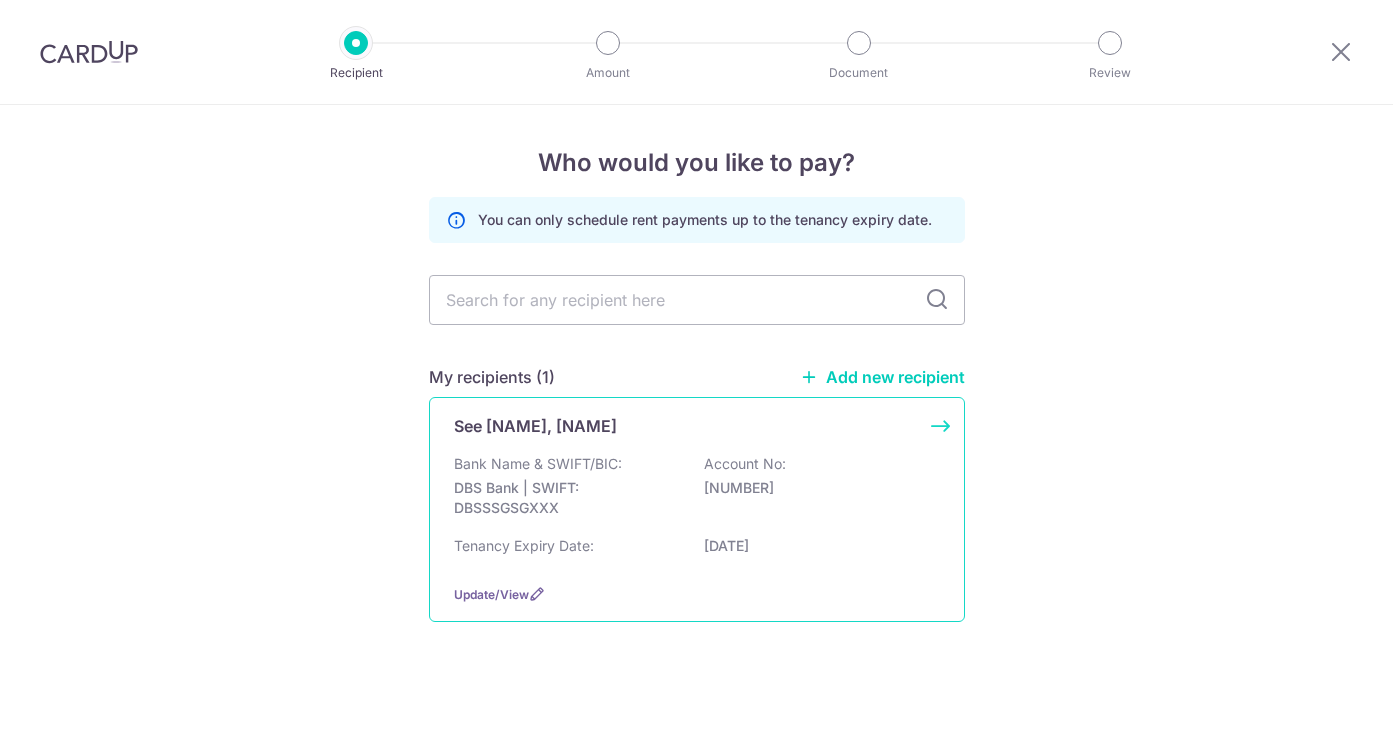 click on "DBS Bank | SWIFT: DBSSSGSGXXX" at bounding box center (566, 498) 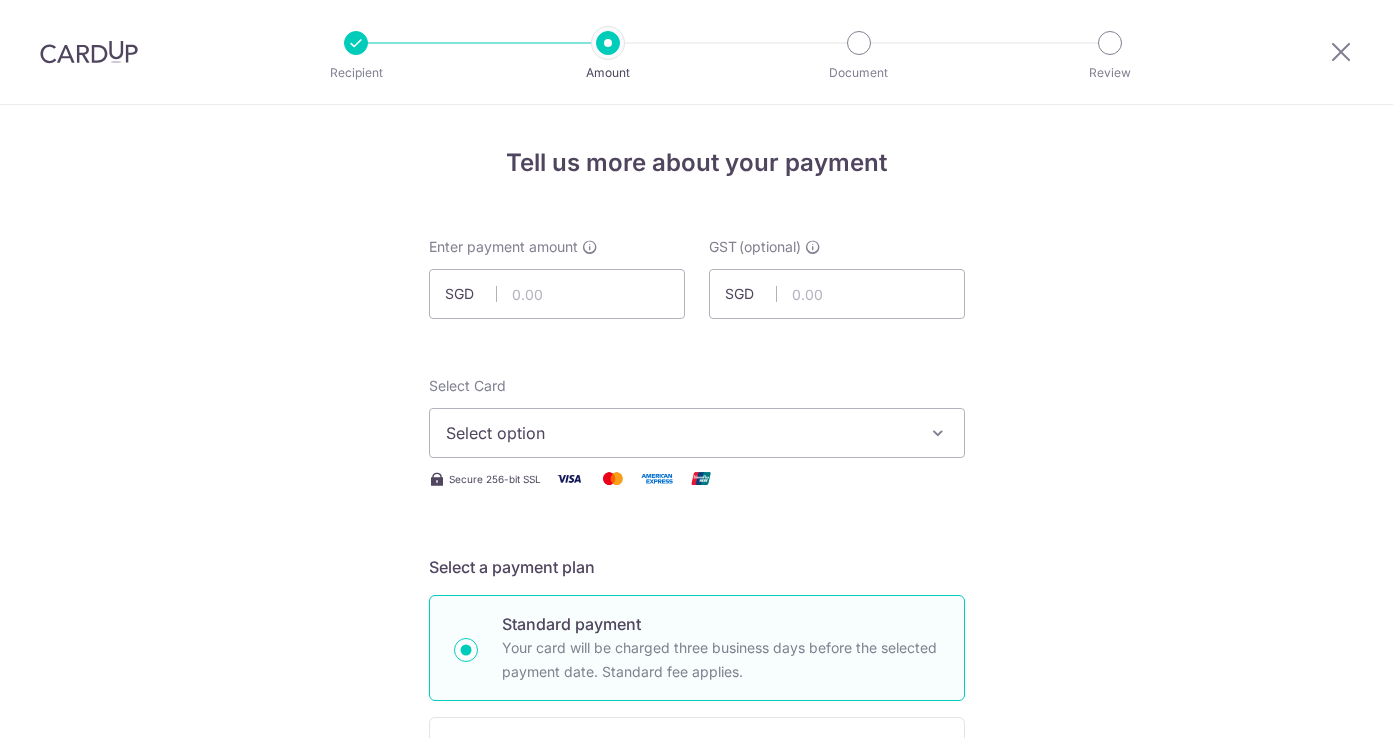 scroll, scrollTop: 0, scrollLeft: 0, axis: both 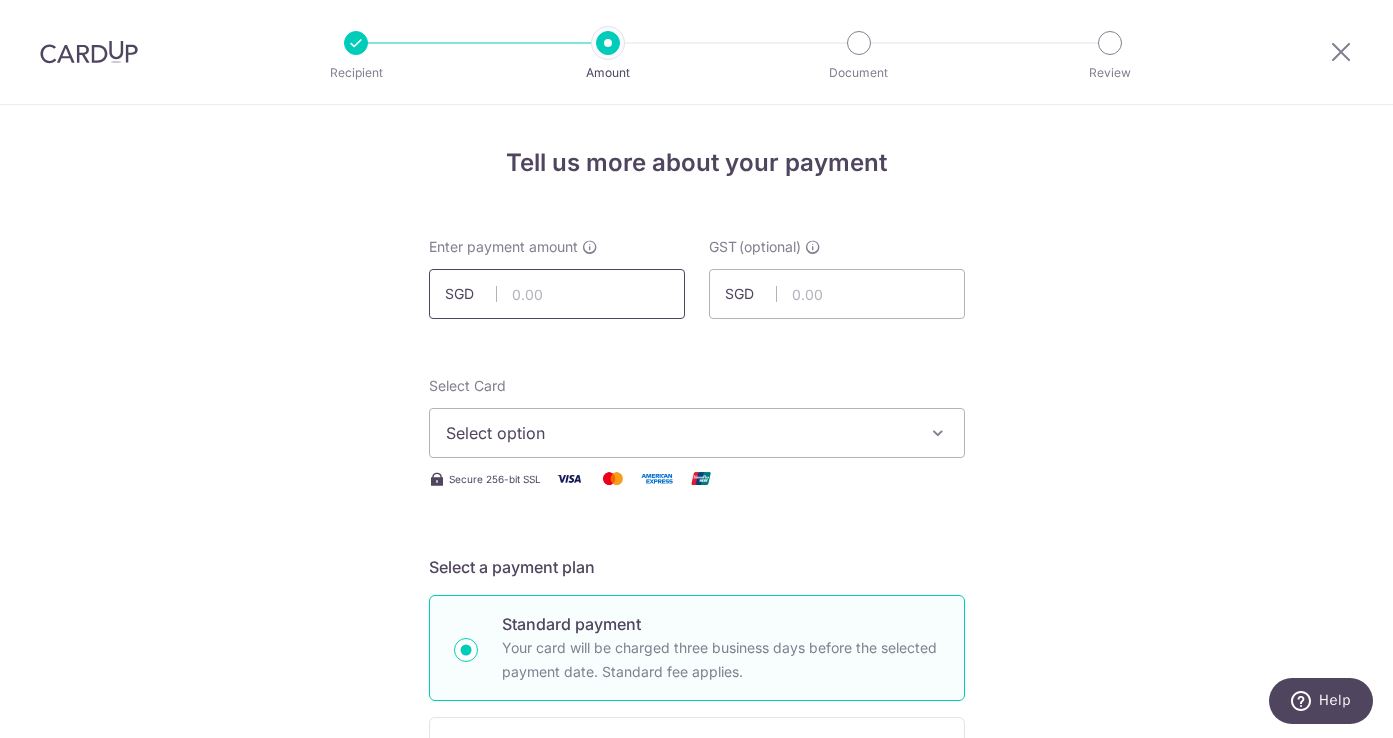 click at bounding box center [557, 294] 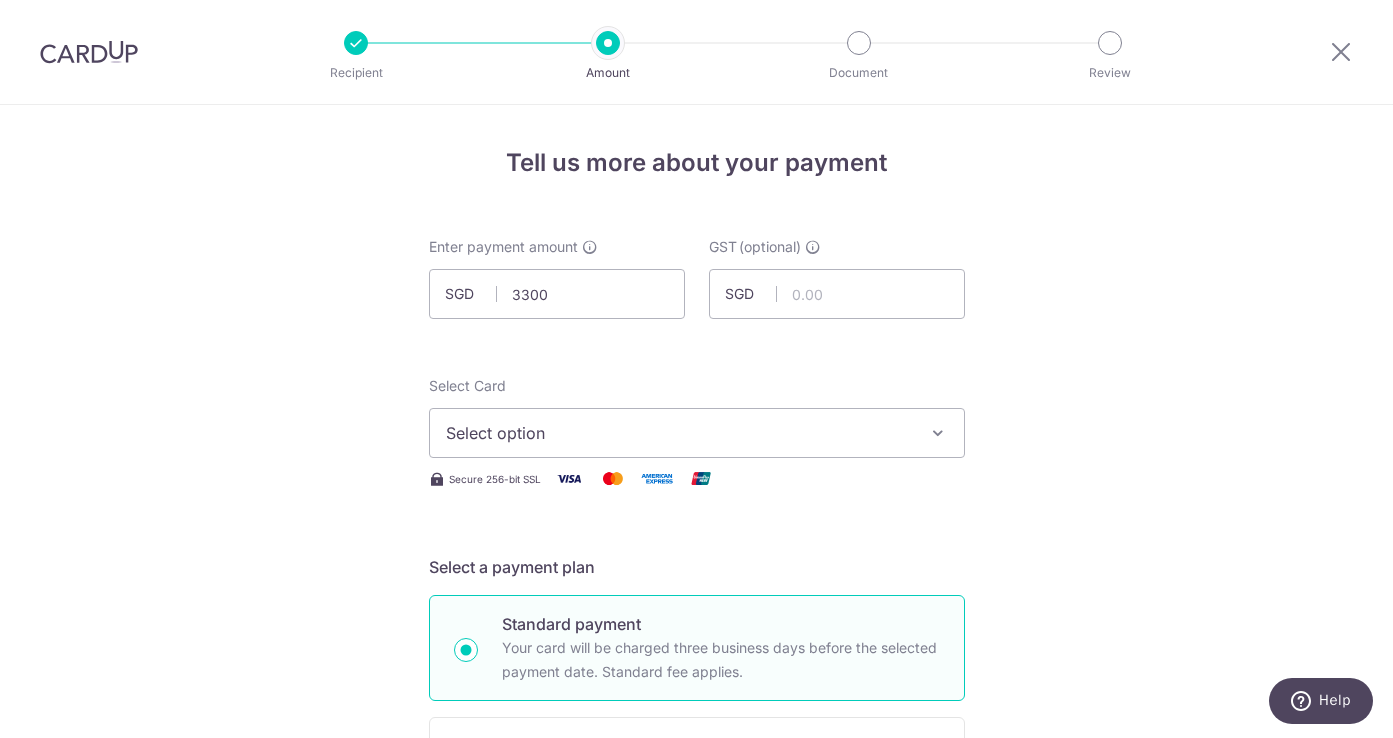 type on "3,300.00" 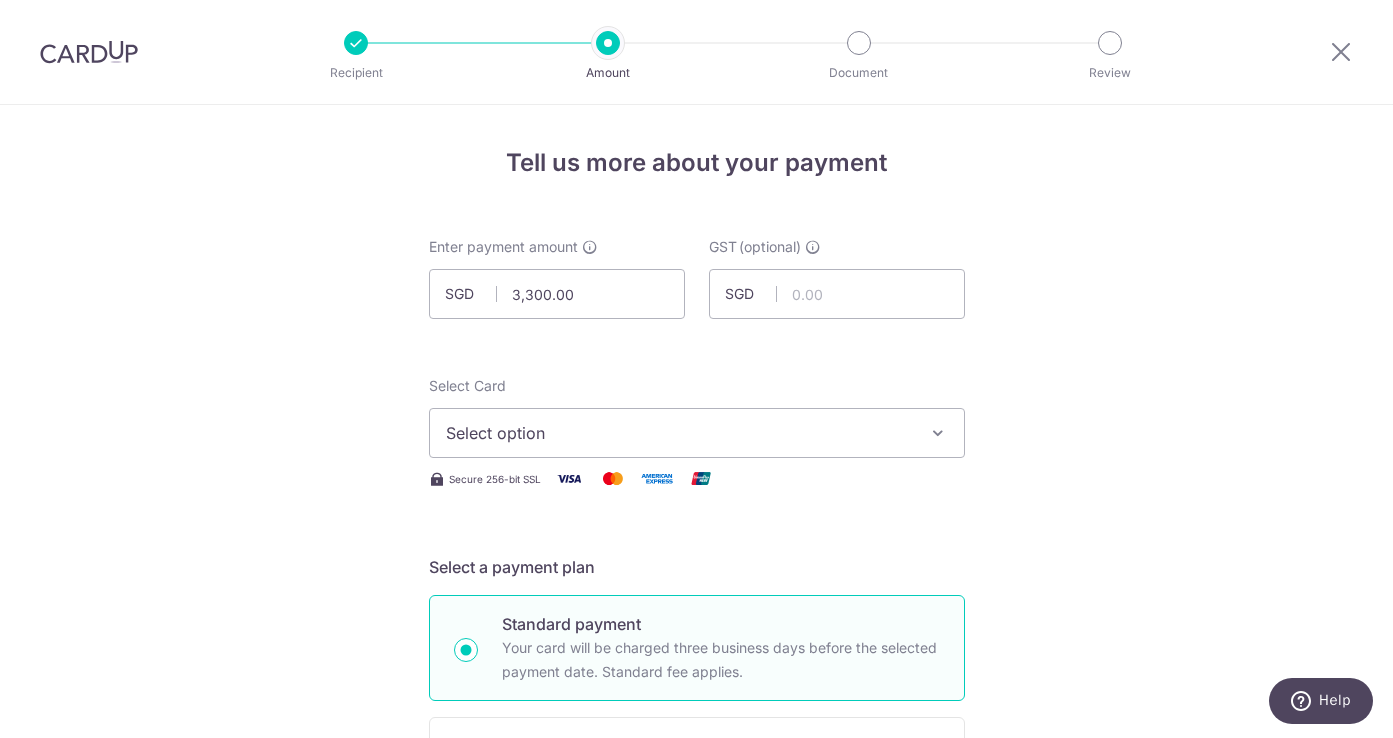 click on "Select Card
Select option
Add credit card
Your Cards
**** 7767" at bounding box center (697, 417) 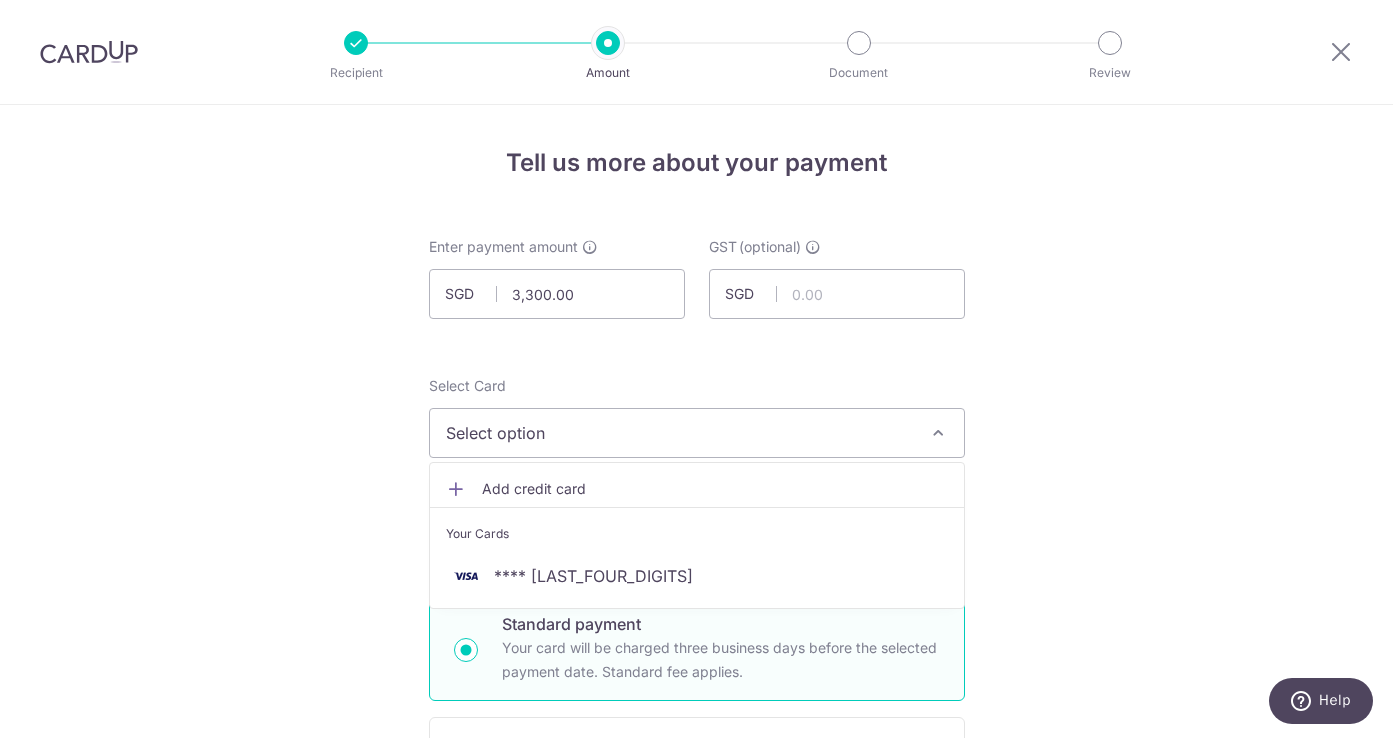 click on "Your Cards" at bounding box center [697, 529] 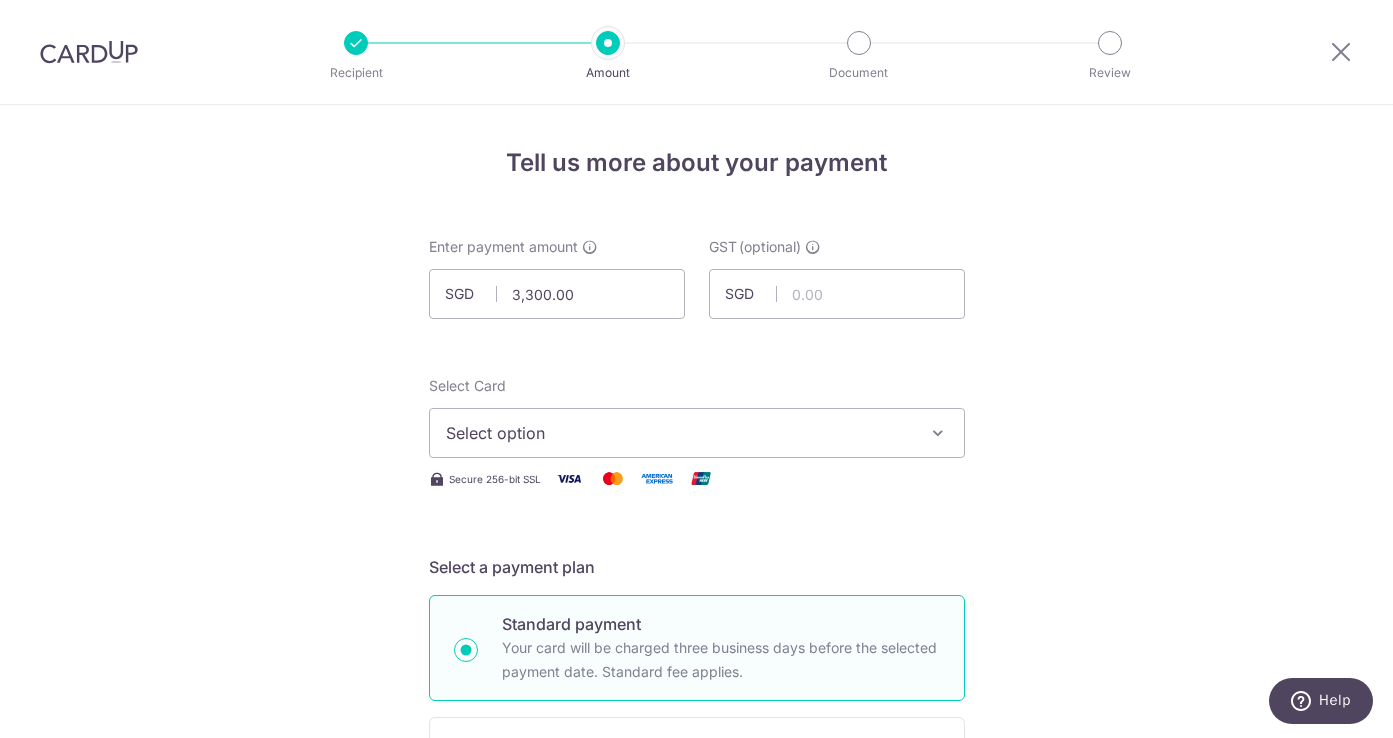click on "Select option" at bounding box center [679, 433] 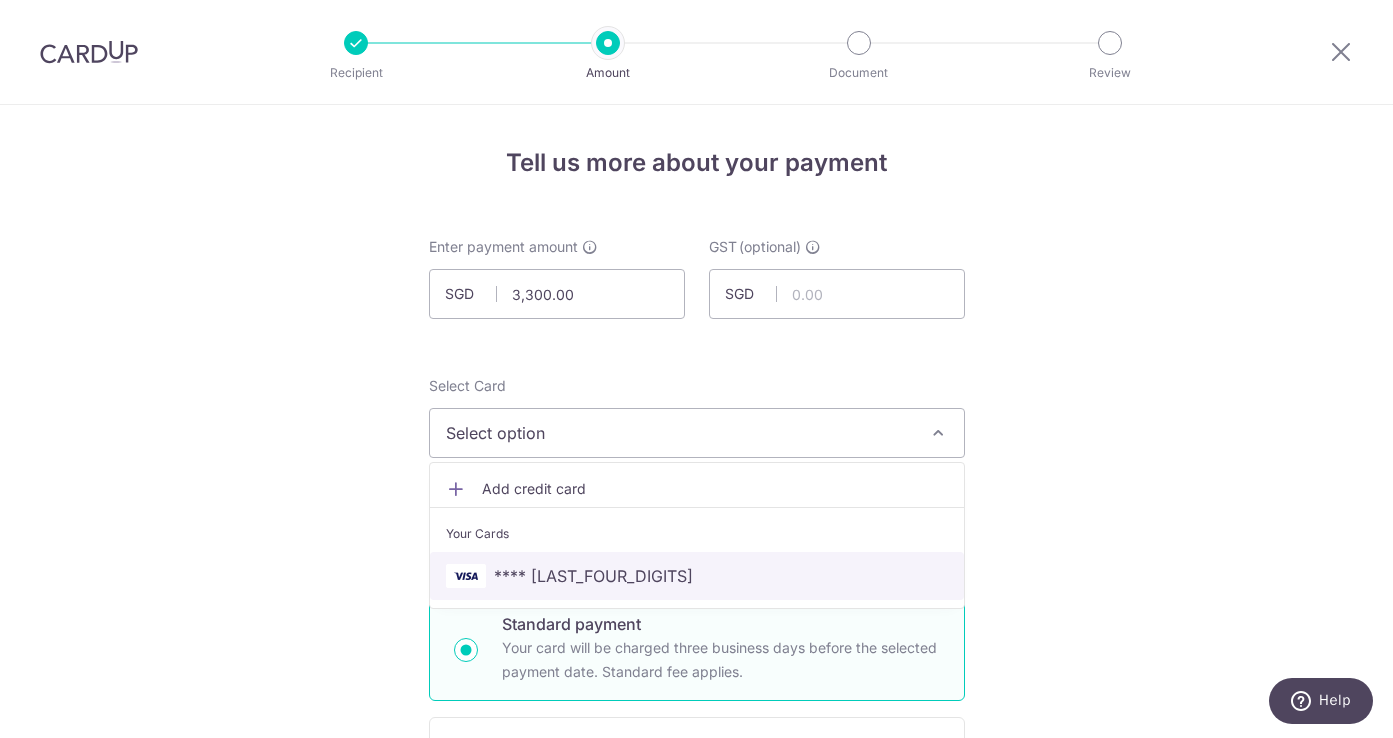 click on "**** **** **** 7767" at bounding box center [697, 576] 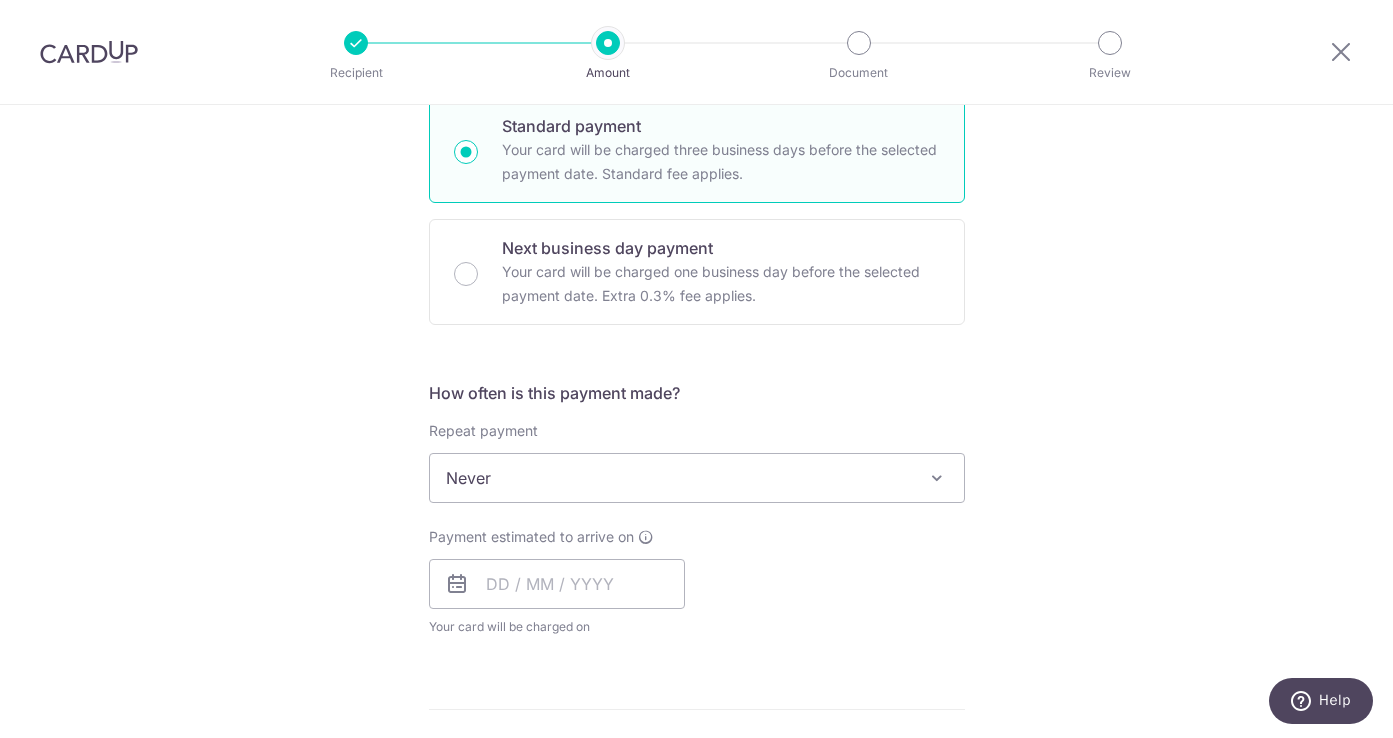 scroll, scrollTop: 539, scrollLeft: 0, axis: vertical 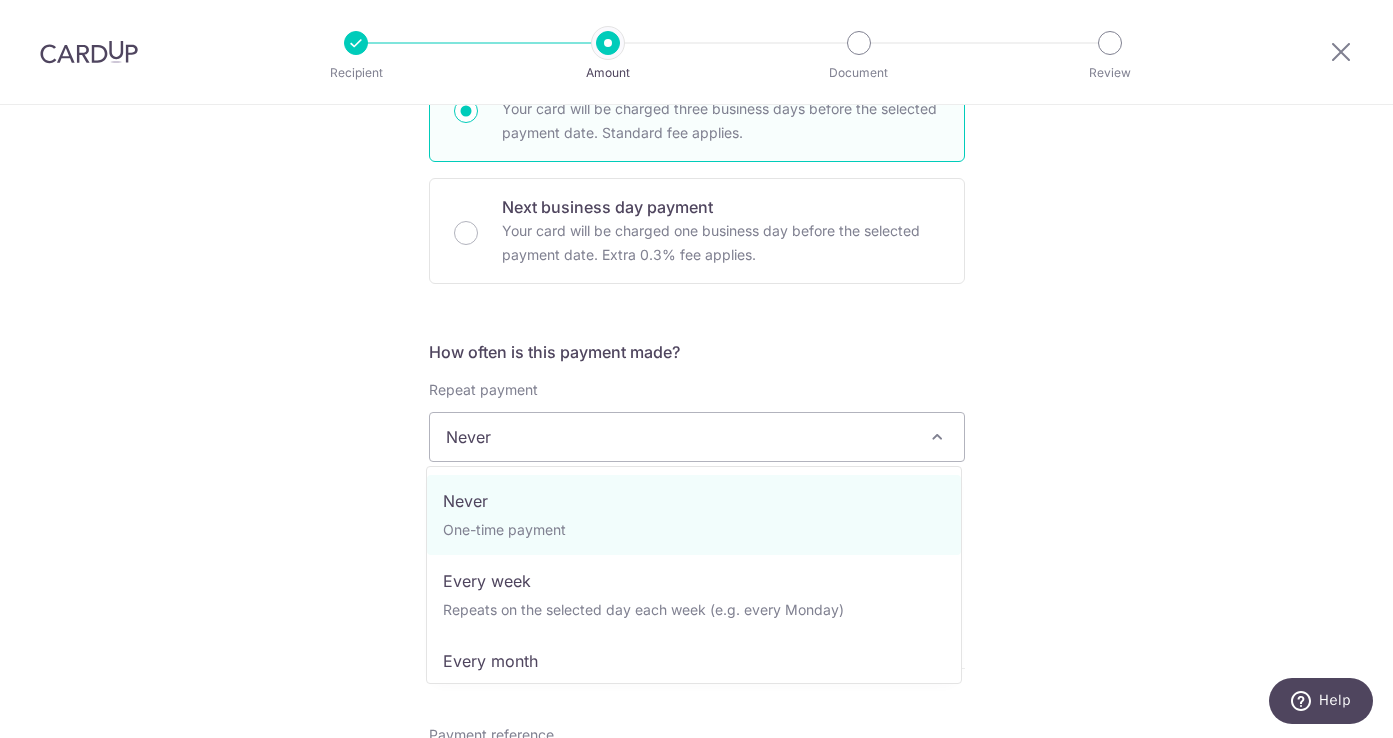 click on "Never" at bounding box center [697, 437] 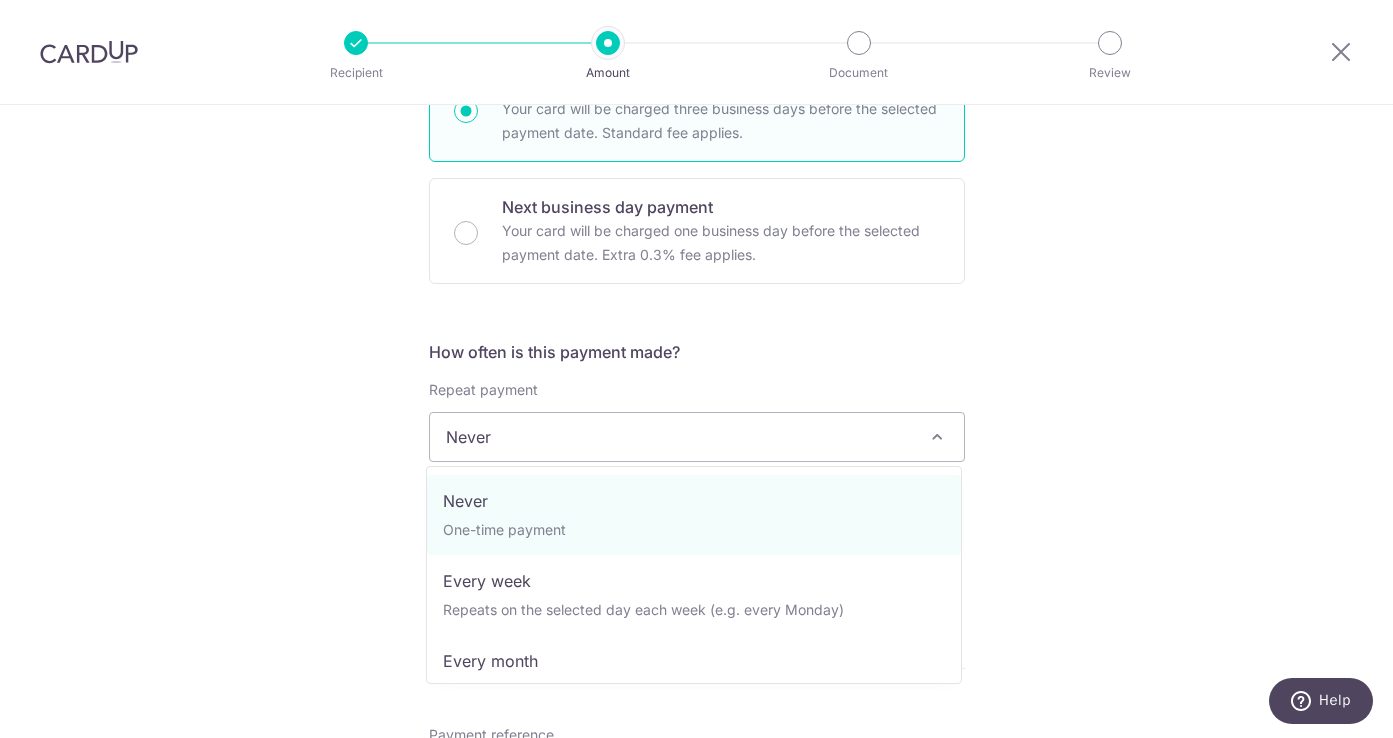 click on "Tell us more about your payment
Enter payment amount
SGD
3,300.00
3300.00
GST
(optional)
SGD
Select Card
**** 7767
Add credit card
Your Cards
**** 7767
Secure 256-bit SSL" at bounding box center (696, 537) 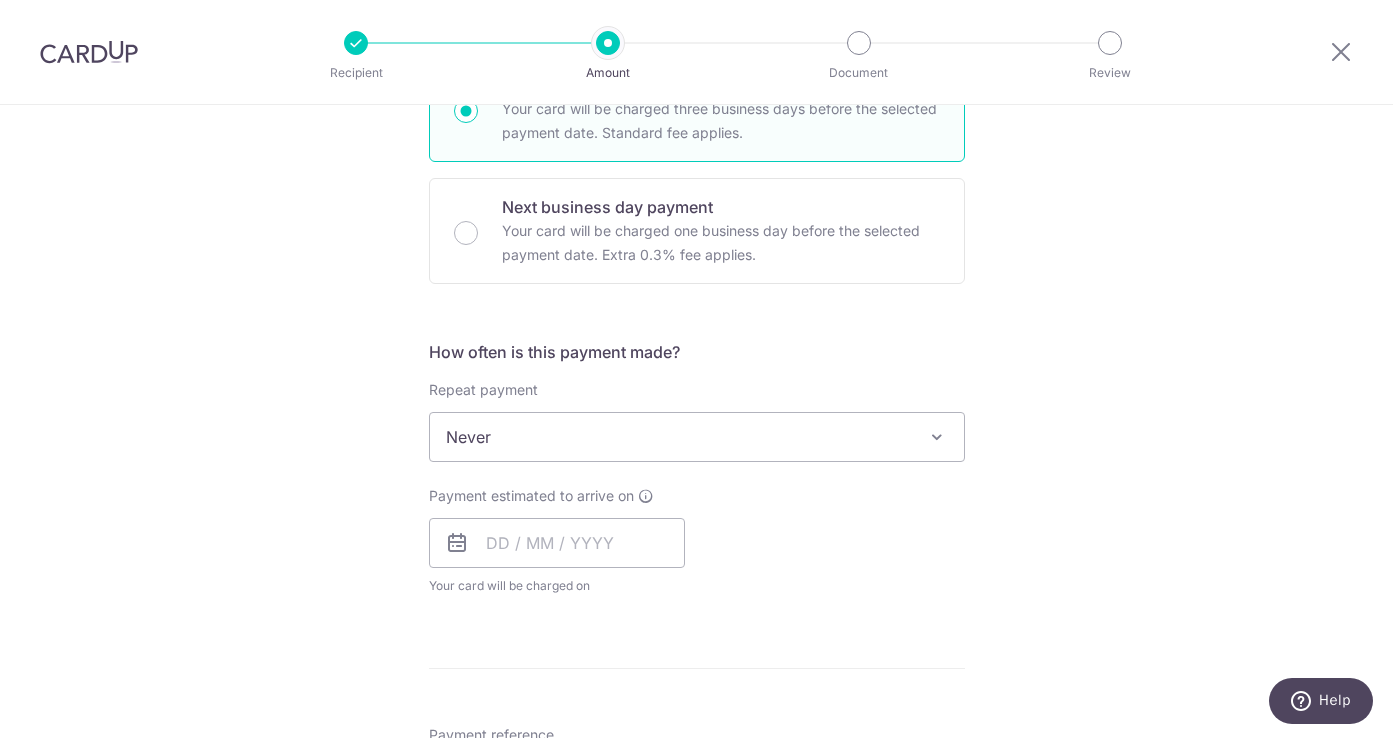 scroll, scrollTop: 808, scrollLeft: 0, axis: vertical 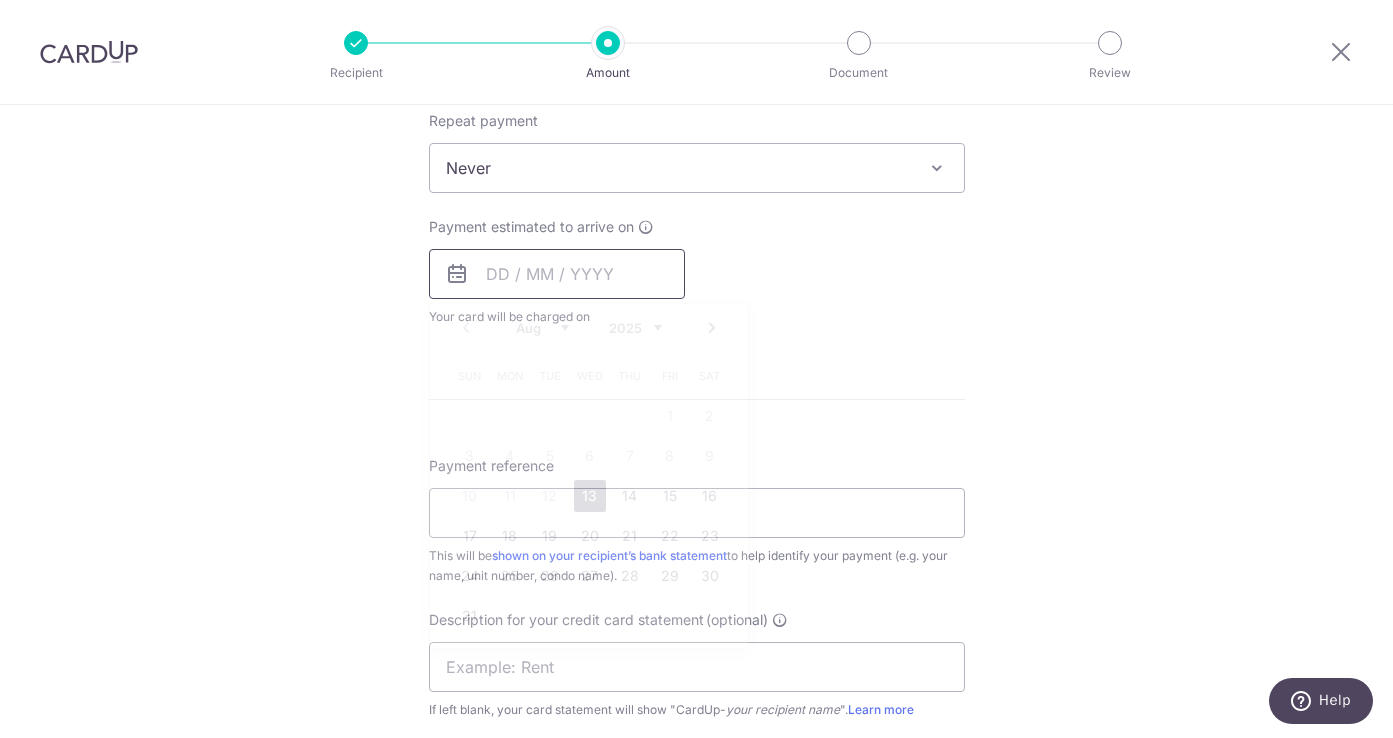 click at bounding box center [557, 274] 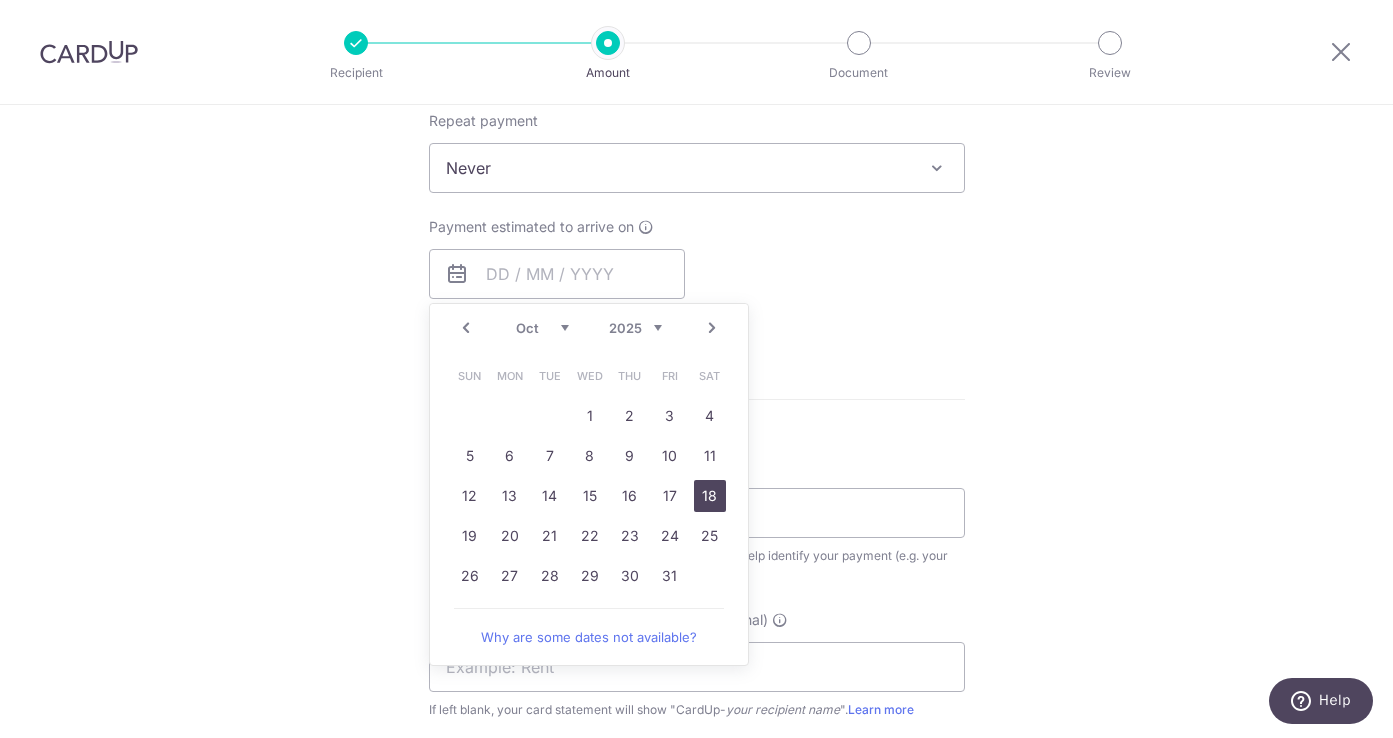 click on "18" at bounding box center (710, 496) 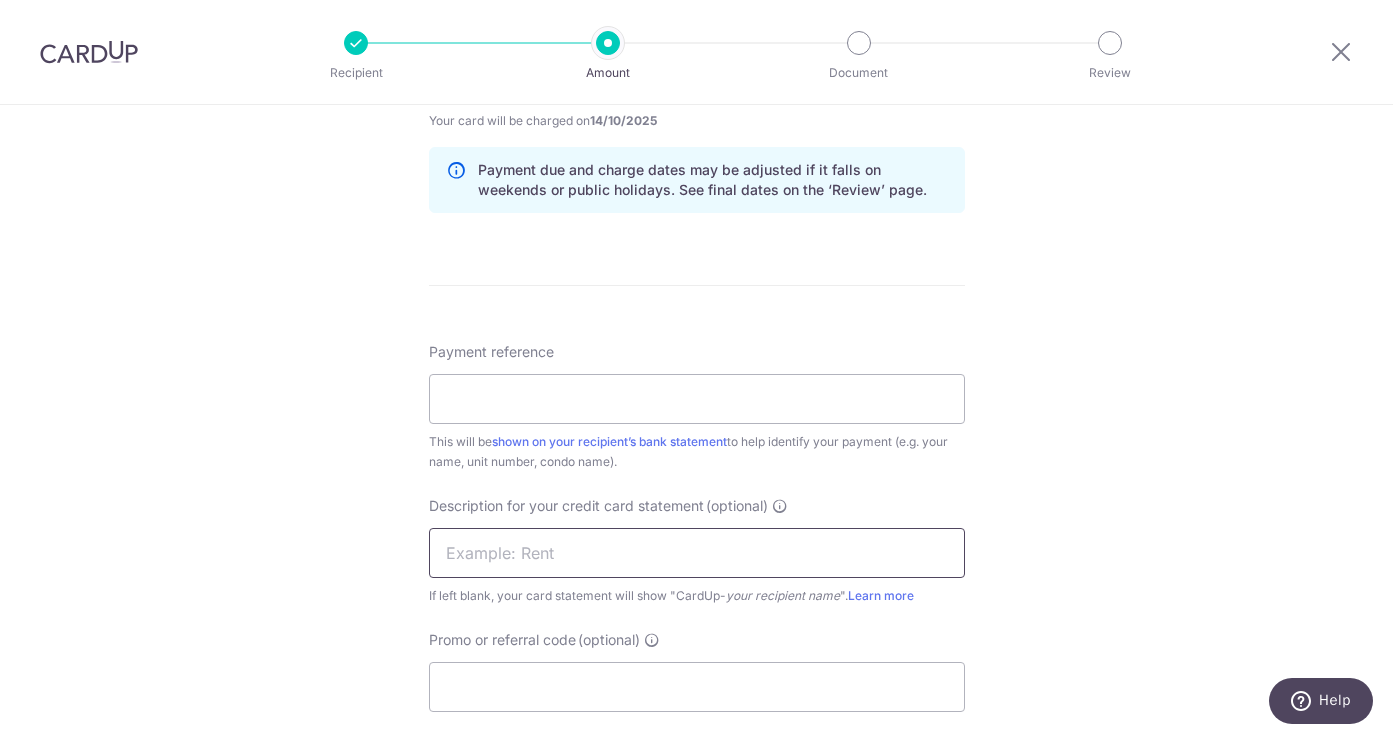 scroll, scrollTop: 1003, scrollLeft: 0, axis: vertical 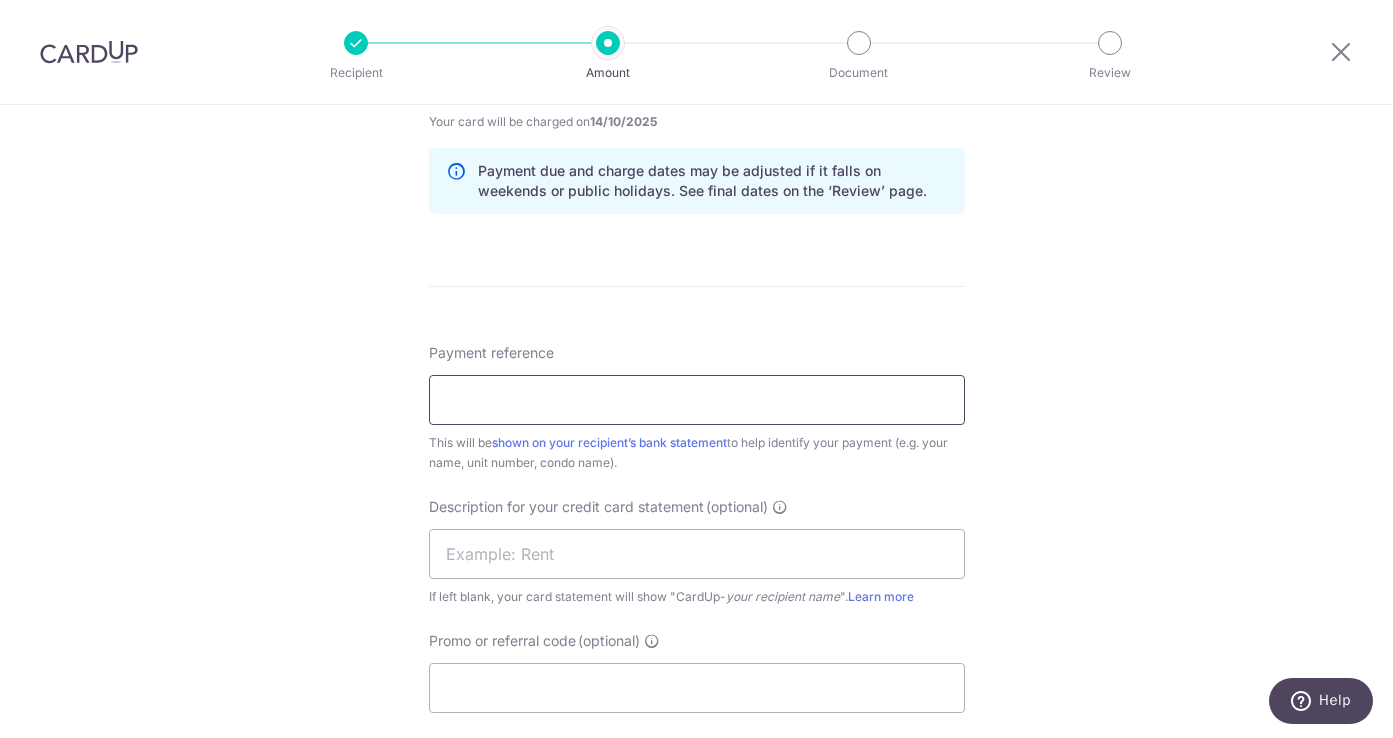 click on "Payment reference" at bounding box center [697, 400] 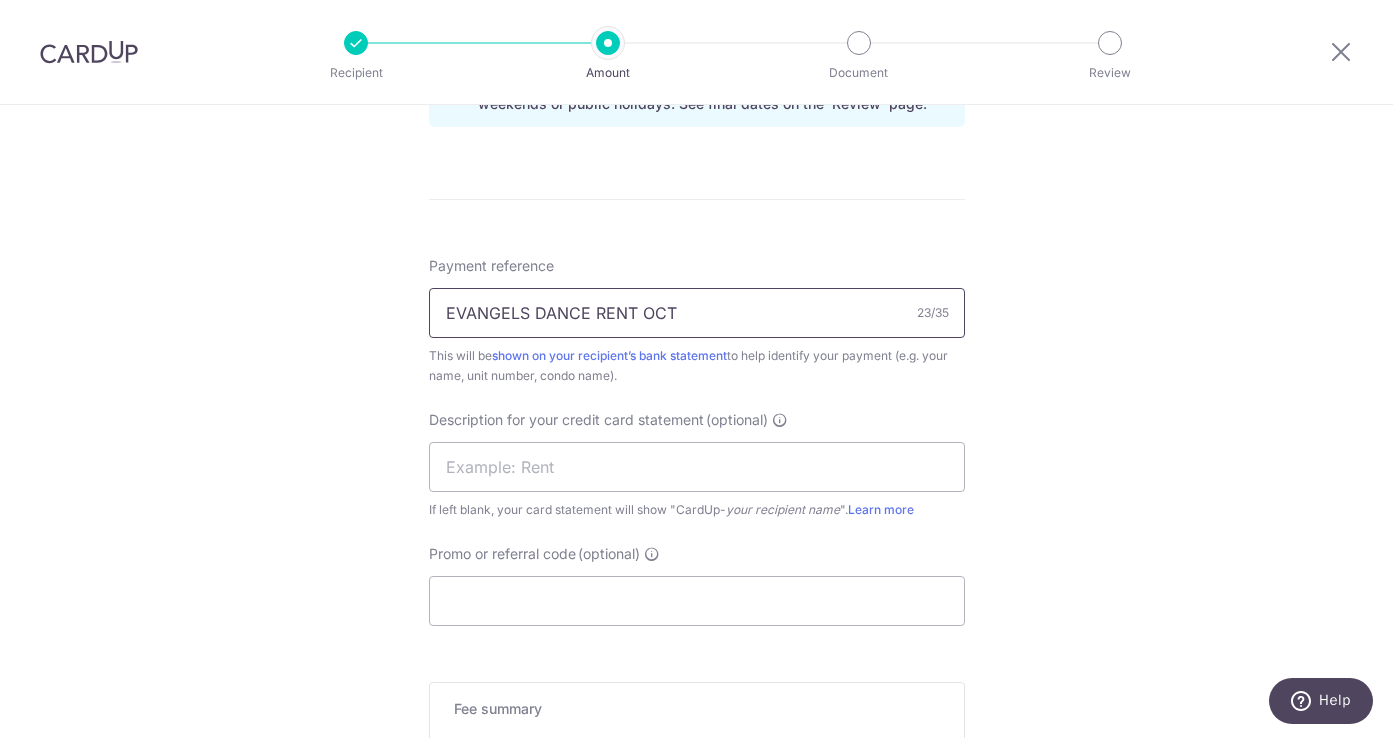 scroll, scrollTop: 1090, scrollLeft: 0, axis: vertical 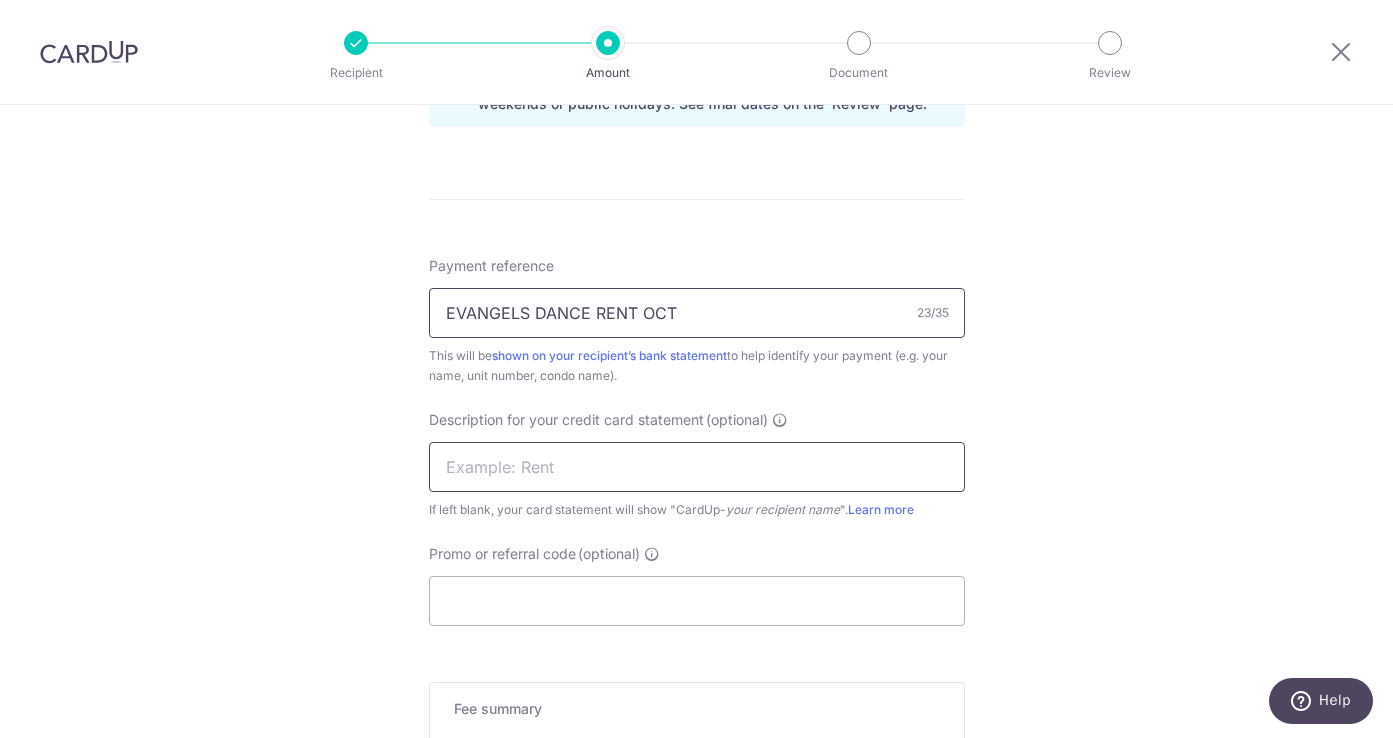 type on "EVANGELS DANCE RENT OCT" 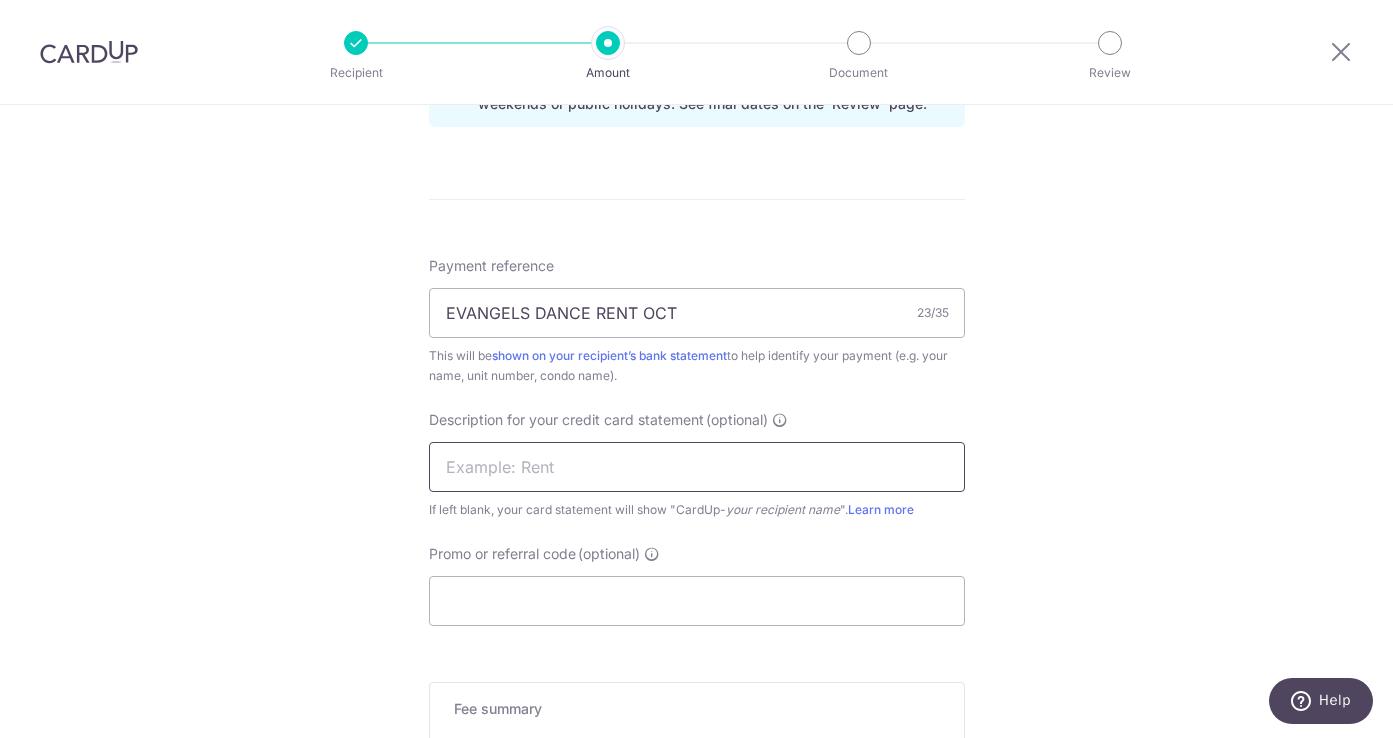click at bounding box center [697, 467] 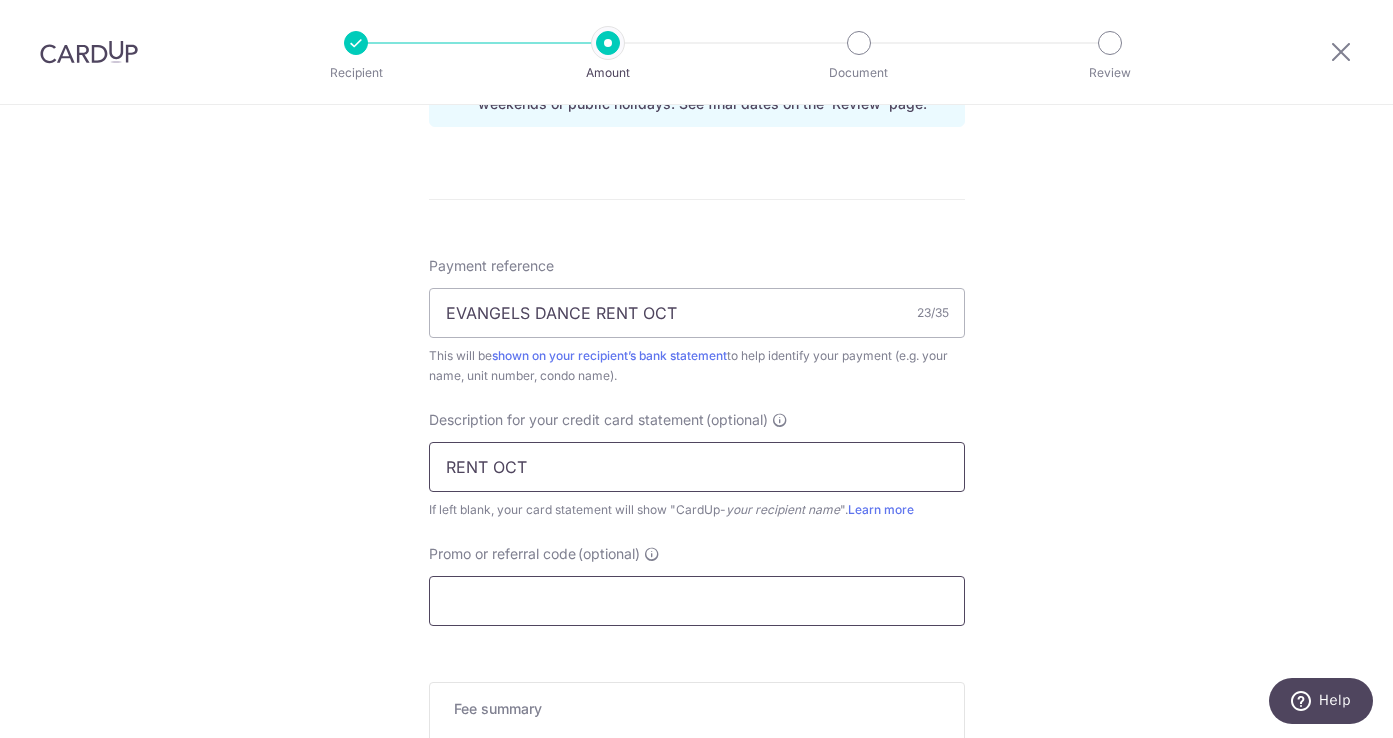 type on "RENT OCT" 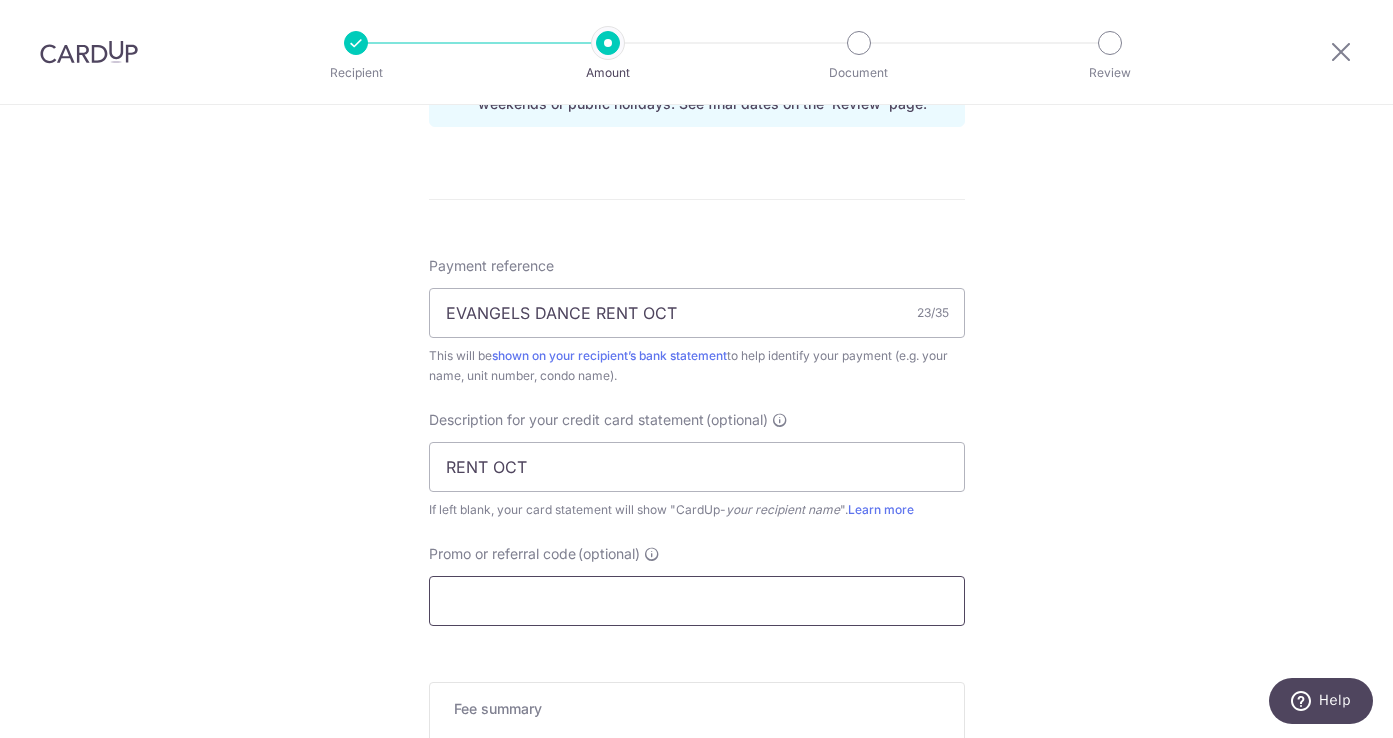 click on "Promo or referral code
(optional)" at bounding box center (697, 601) 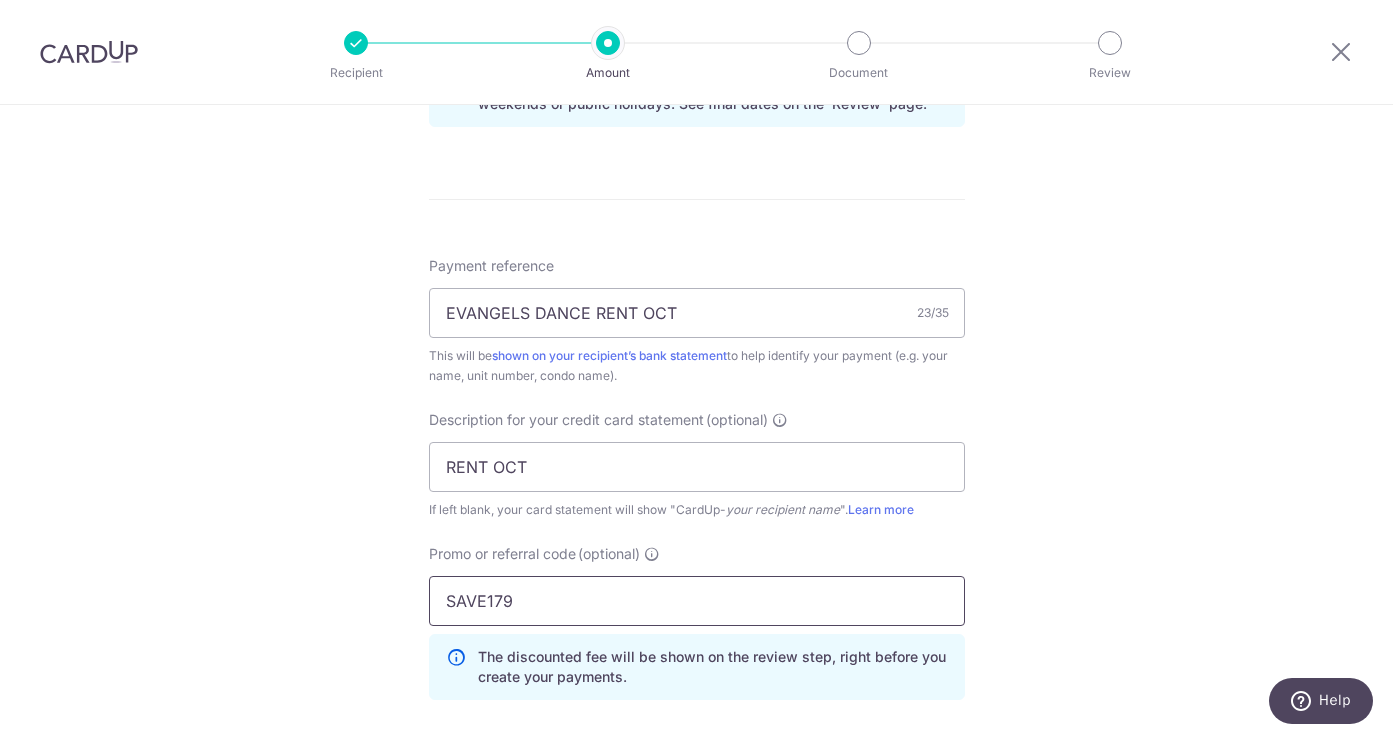 click on "SAVE179" at bounding box center (697, 601) 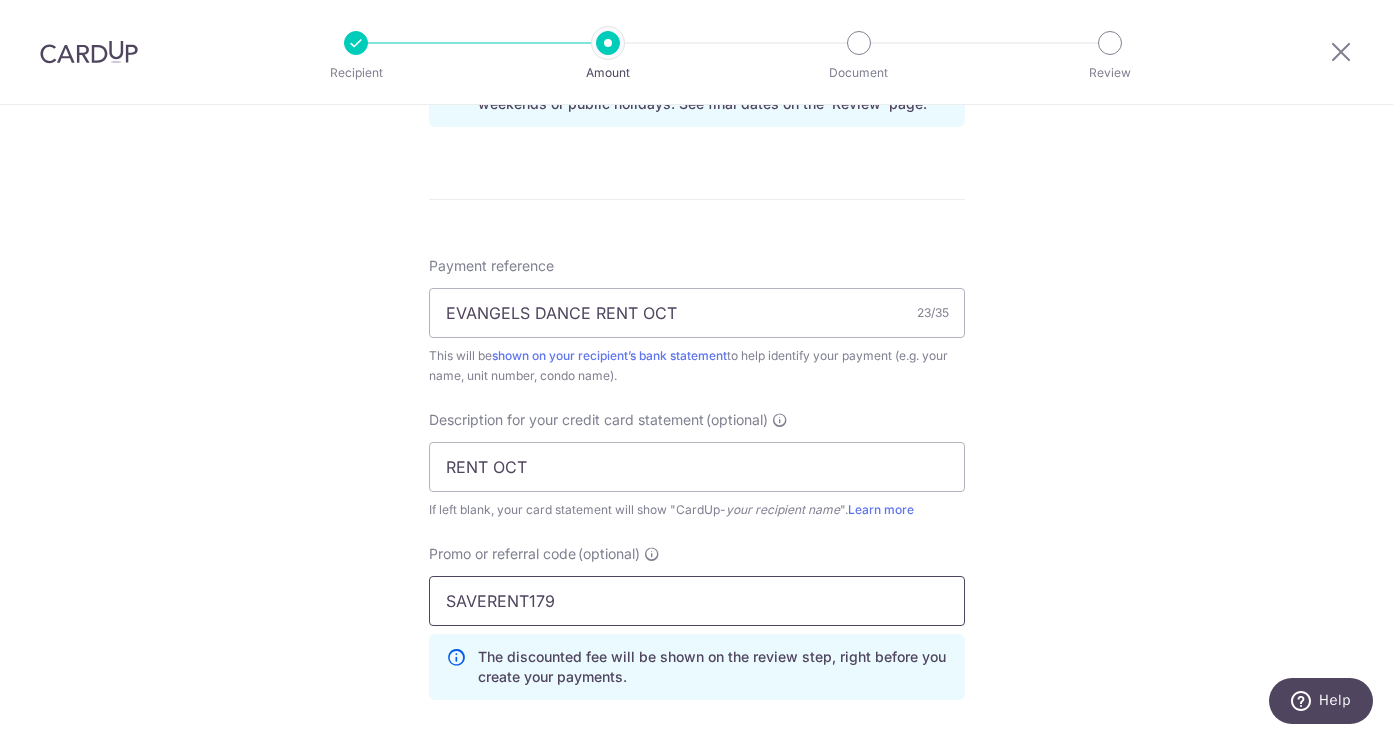 type on "SAVERENT179" 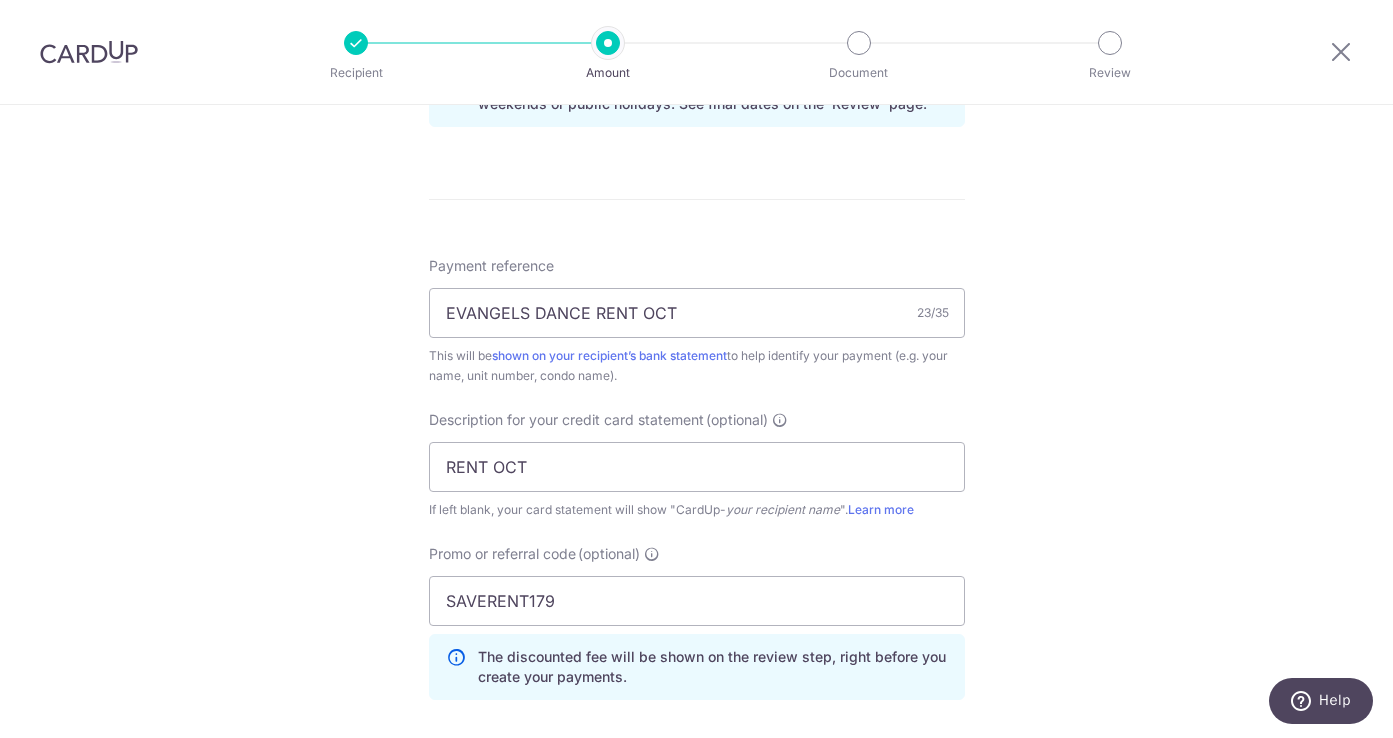 click on "Tell us more about your payment
Enter payment amount
SGD
3,300.00
3300.00
GST
(optional)
SGD
Select Card
**** 7767
Add credit card
Your Cards
**** 7767
Secure 256-bit SSL" at bounding box center [696, 72] 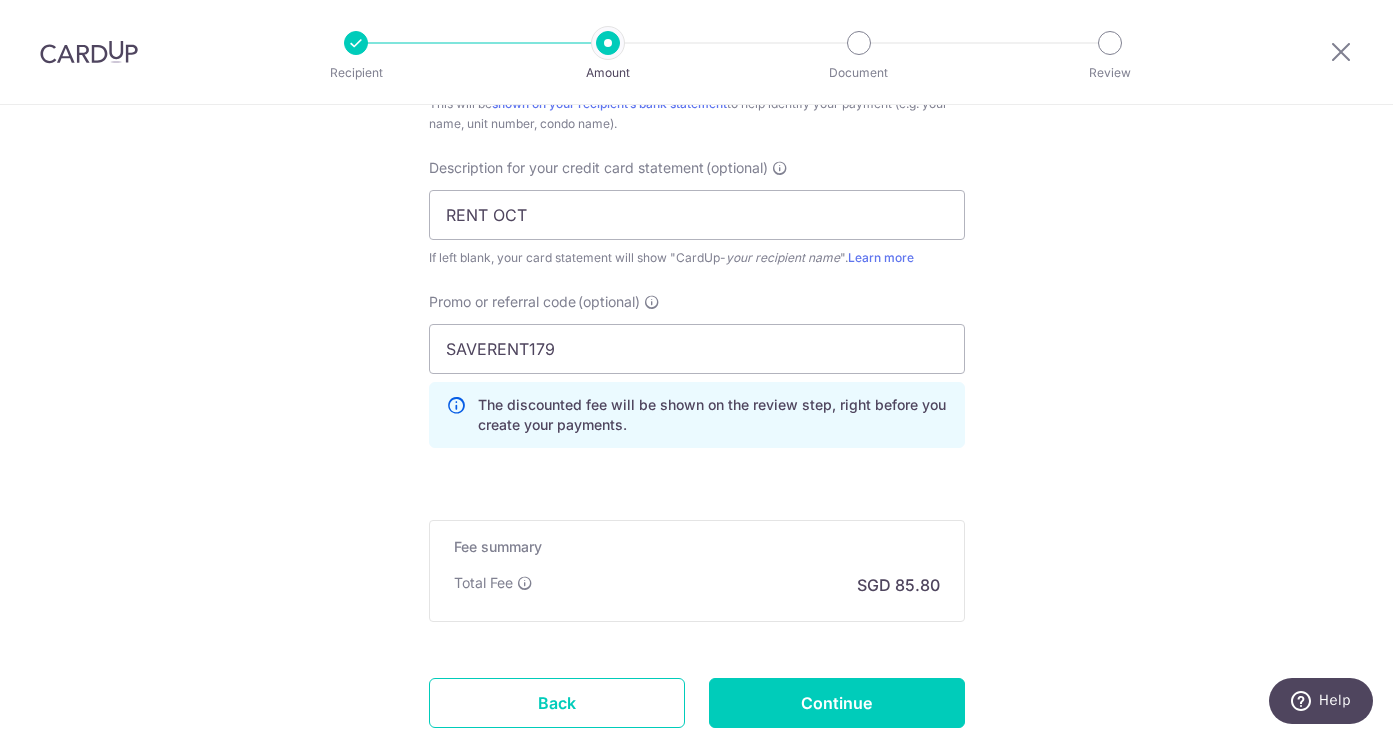 scroll, scrollTop: 1392, scrollLeft: 0, axis: vertical 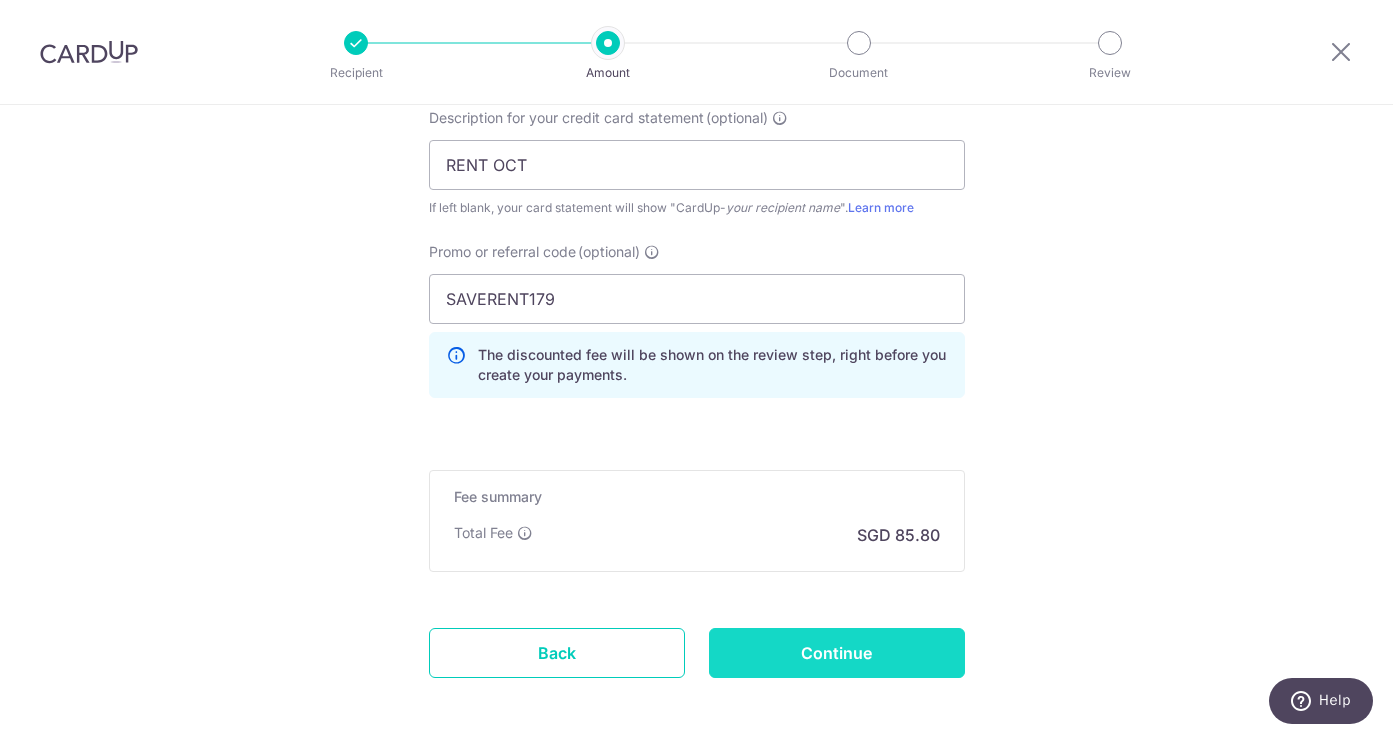 click on "Continue" at bounding box center (837, 653) 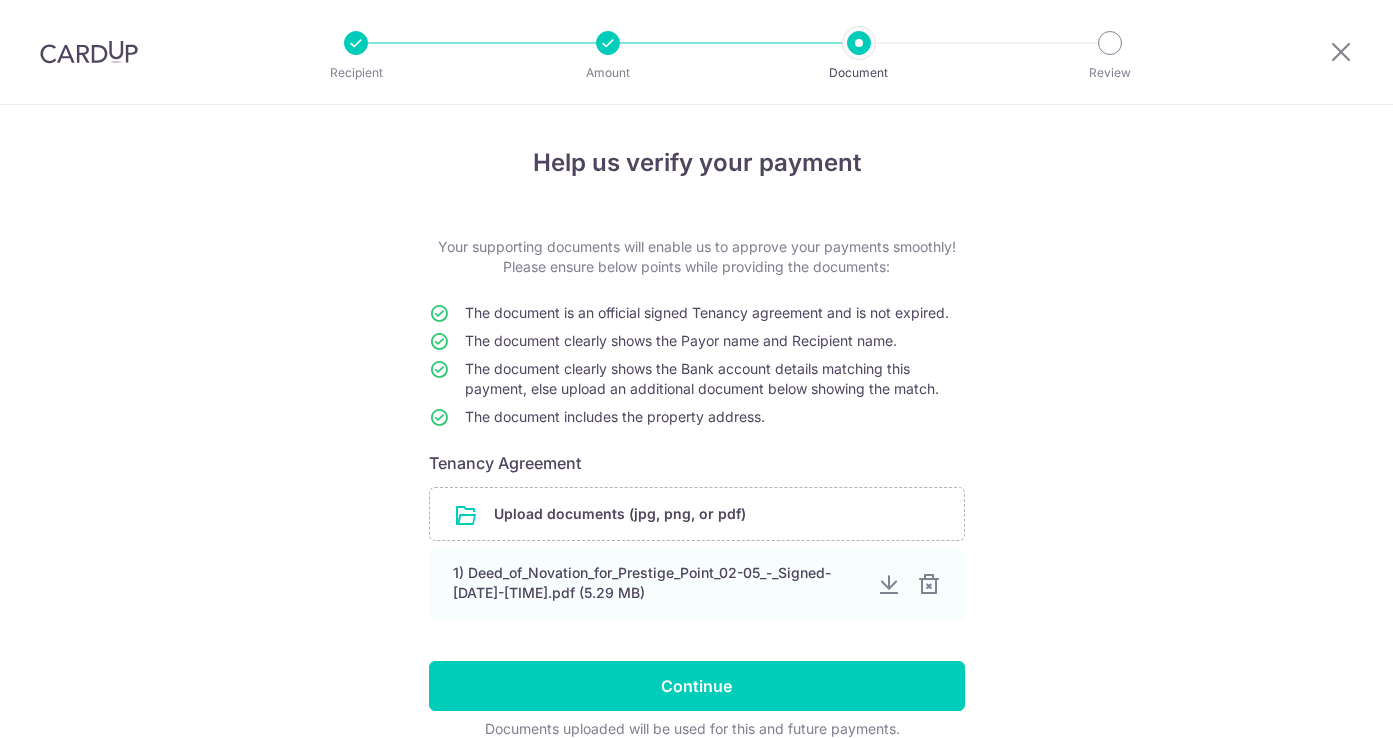 scroll, scrollTop: 0, scrollLeft: 0, axis: both 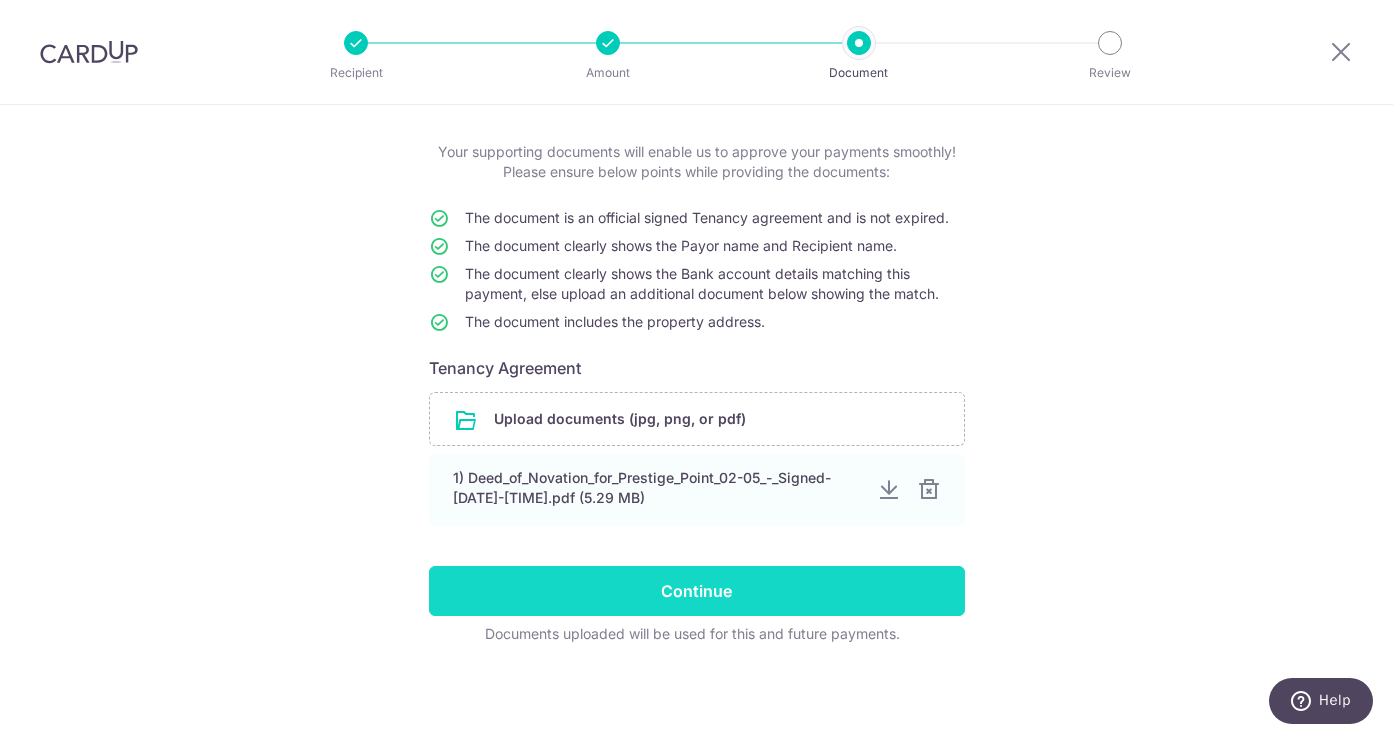 click on "Continue" at bounding box center (697, 591) 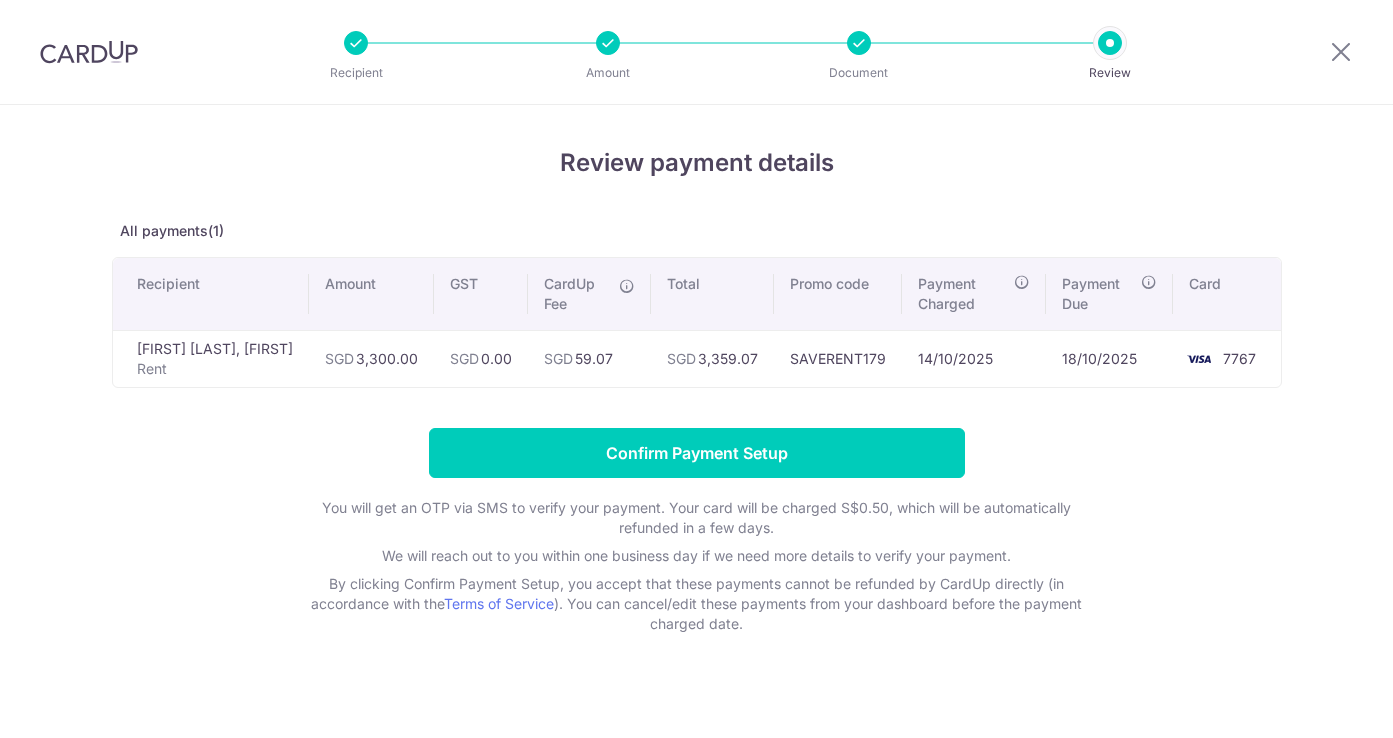 scroll, scrollTop: 0, scrollLeft: 0, axis: both 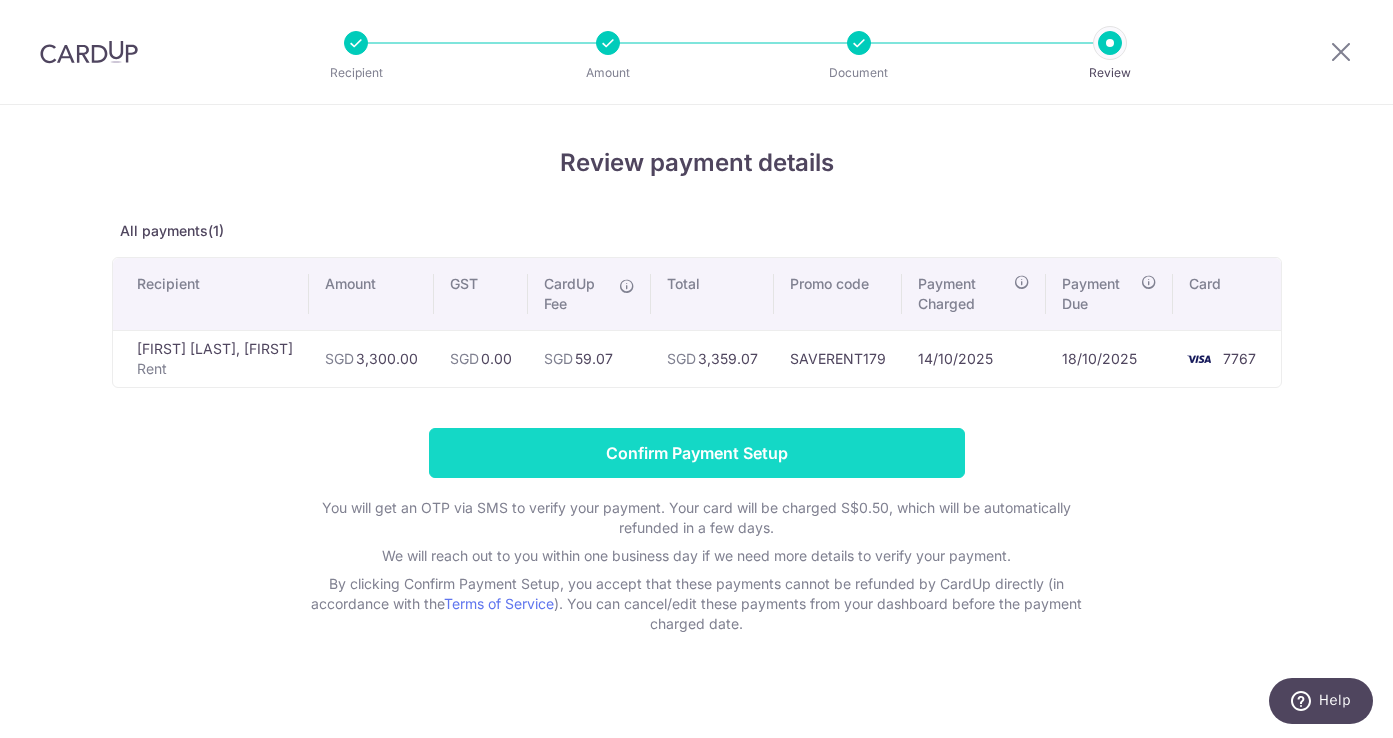 click on "Confirm Payment Setup" at bounding box center (697, 453) 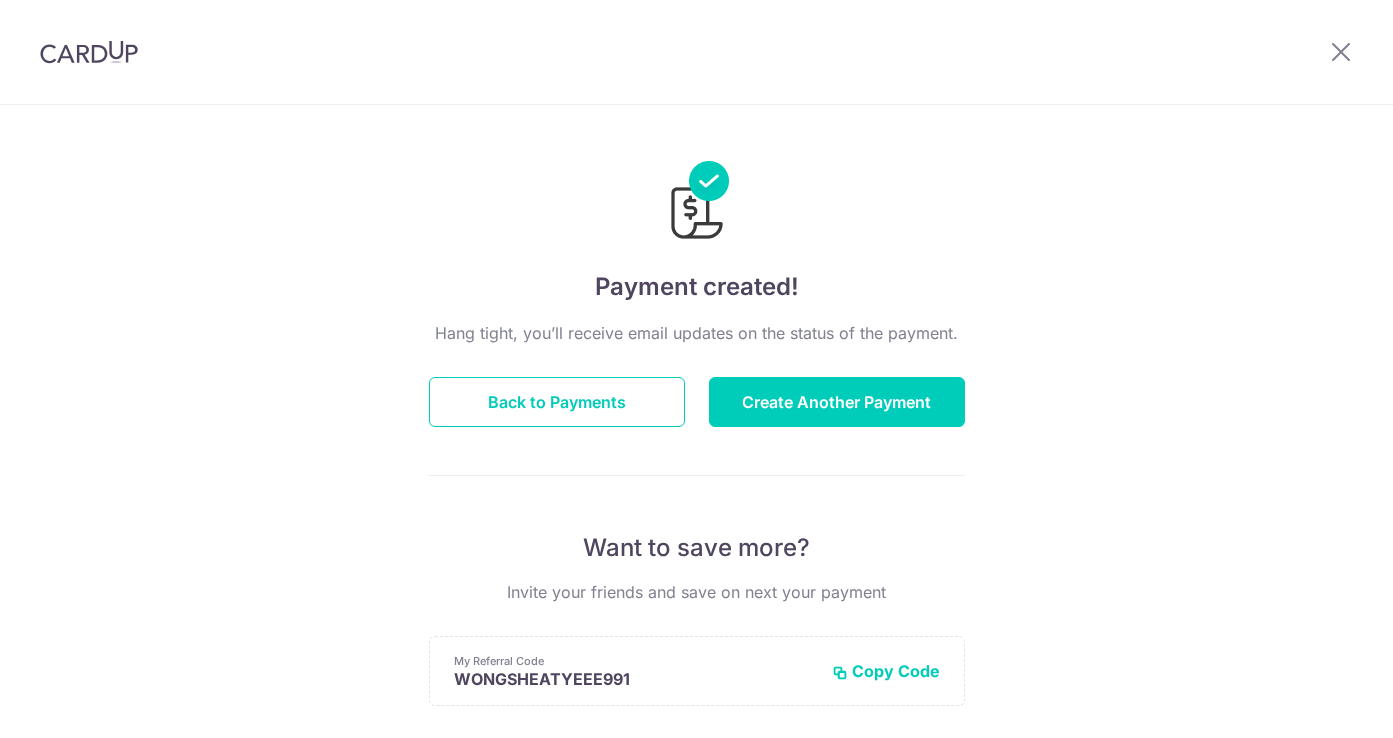 scroll, scrollTop: 0, scrollLeft: 0, axis: both 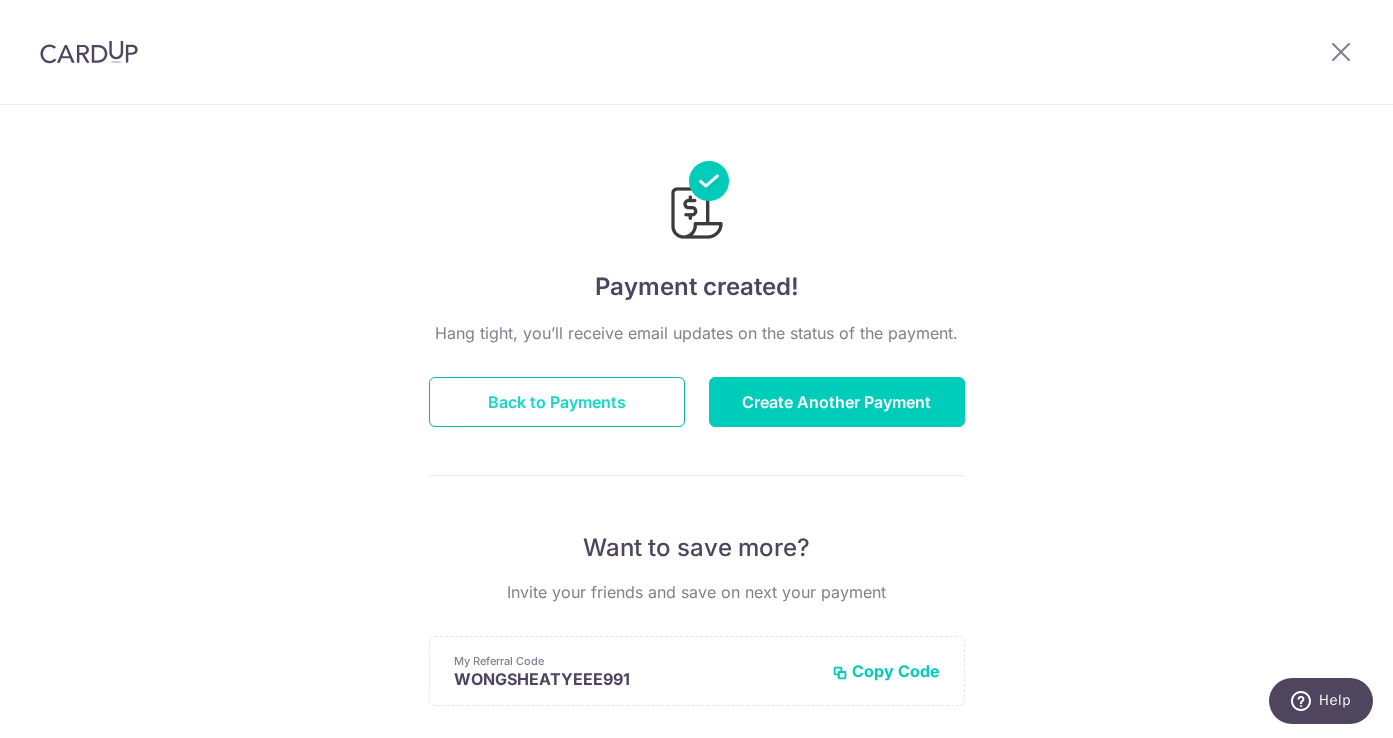 click on "Back to Payments" at bounding box center [557, 402] 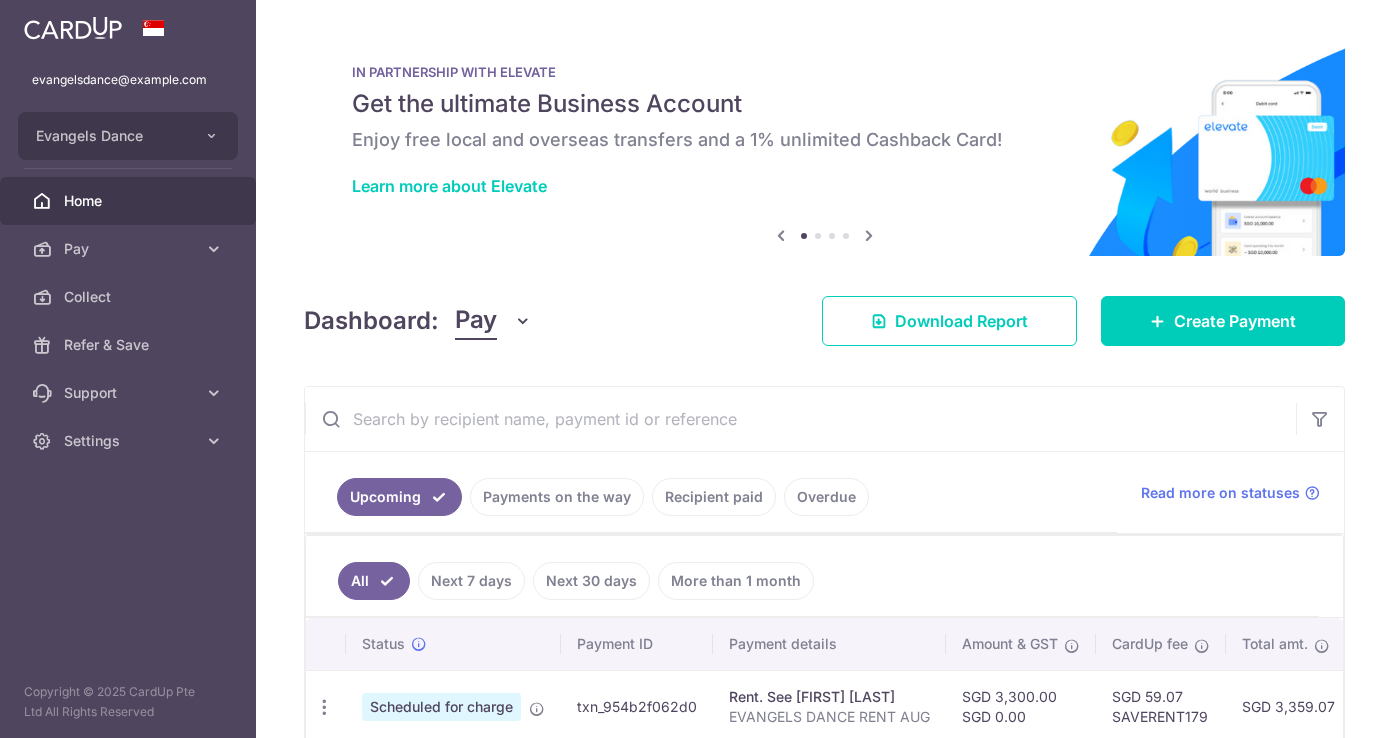 scroll, scrollTop: 0, scrollLeft: 0, axis: both 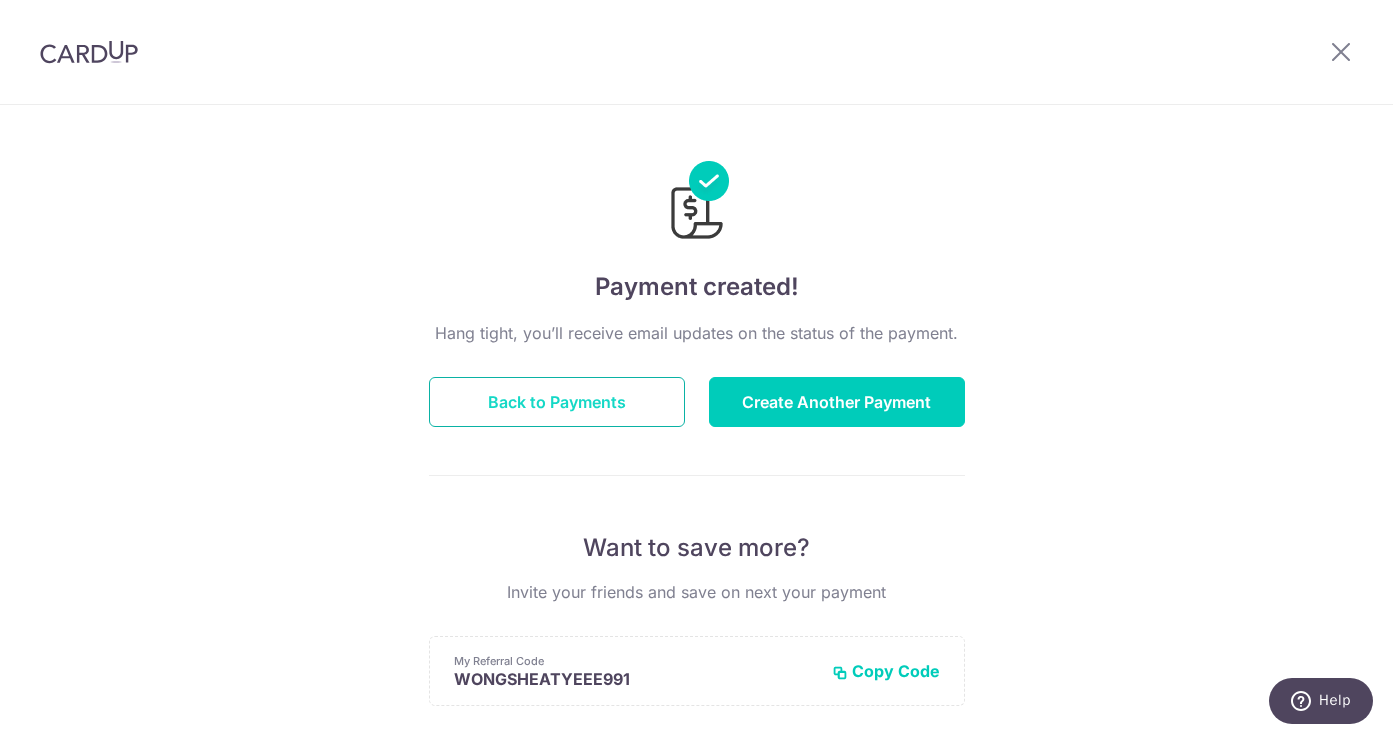 click on "Back to Payments" at bounding box center [557, 402] 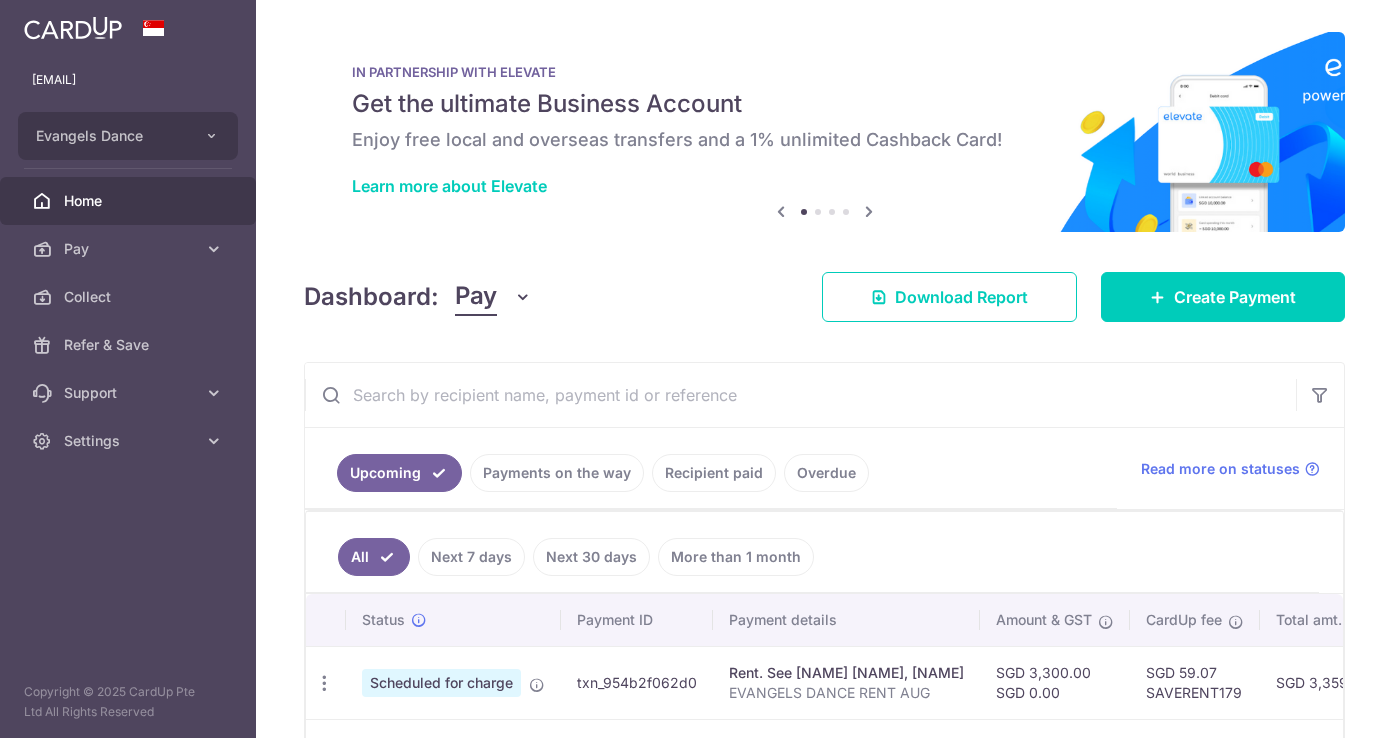 scroll, scrollTop: 0, scrollLeft: 0, axis: both 